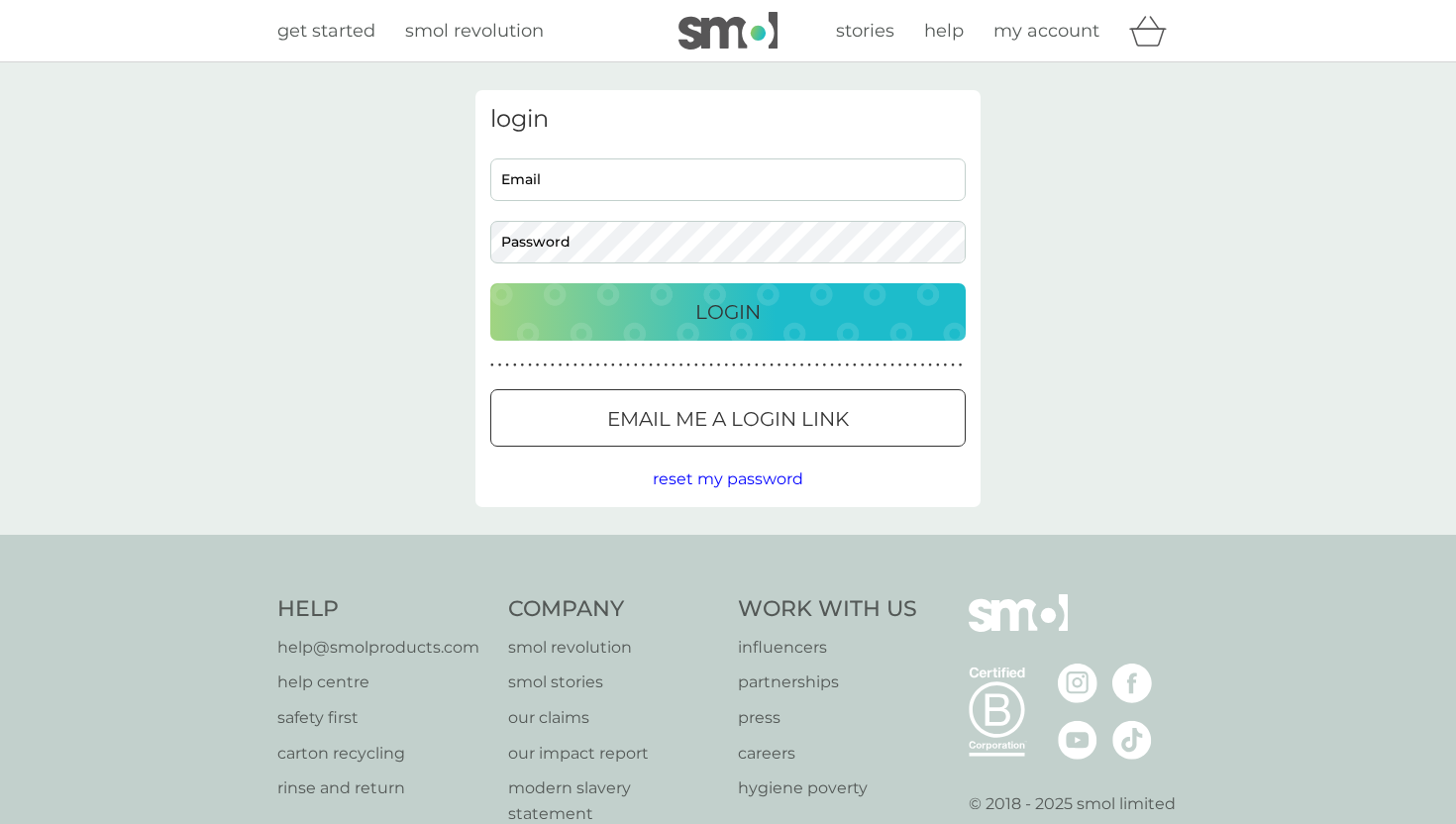 scroll, scrollTop: 0, scrollLeft: 0, axis: both 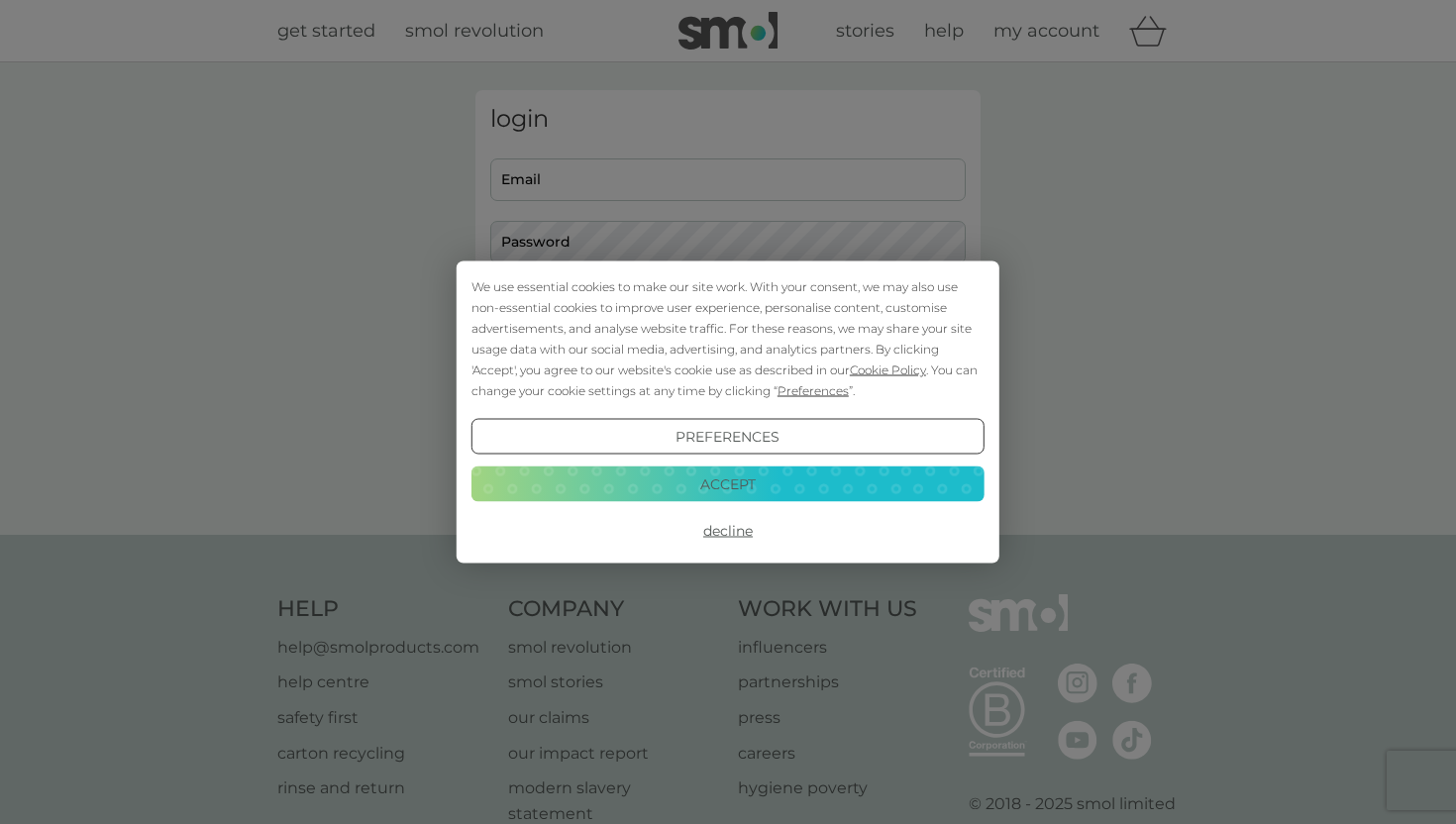 click on "Accept" at bounding box center (728, 483) 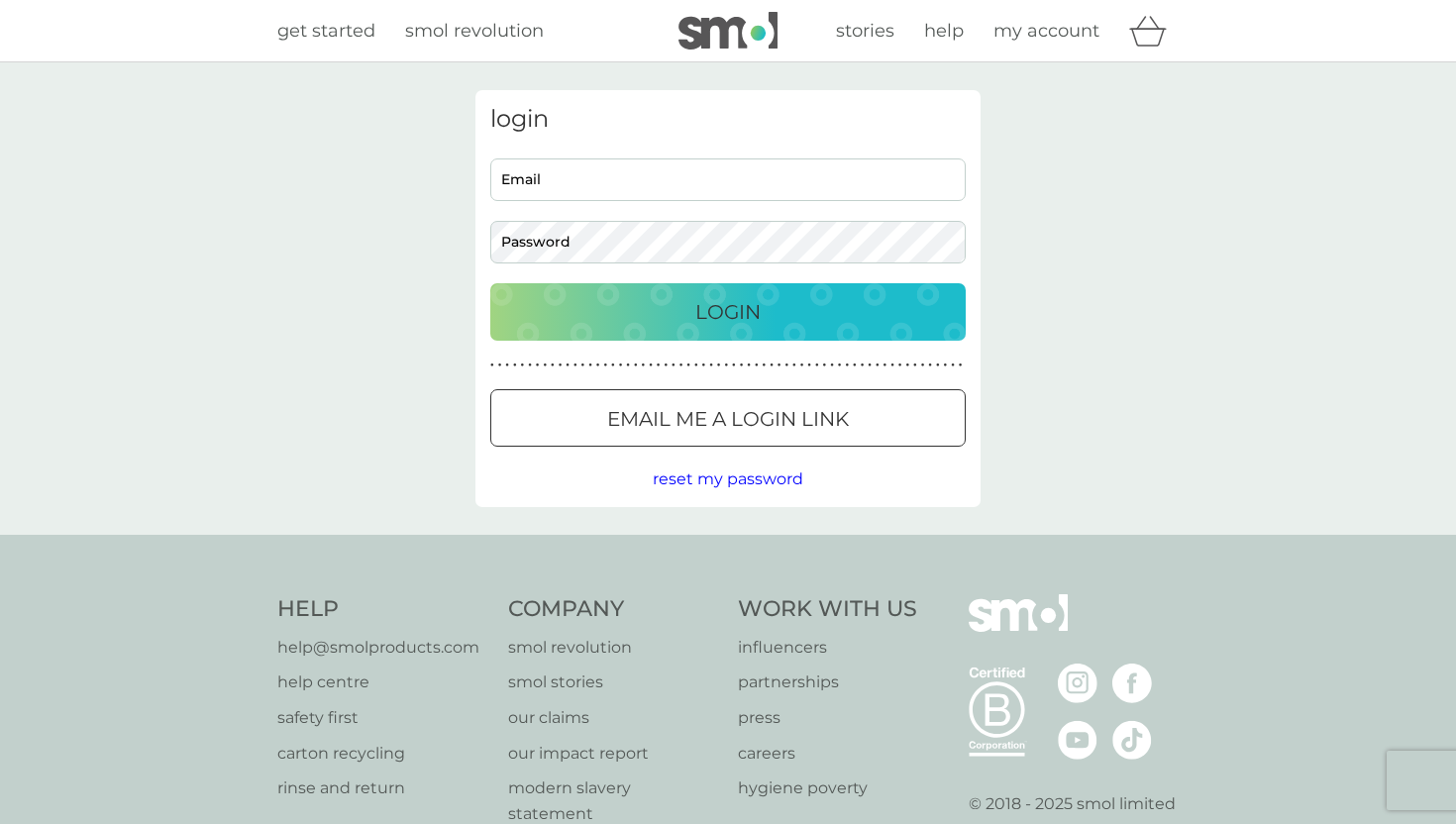click on "Email" at bounding box center (728, 179) 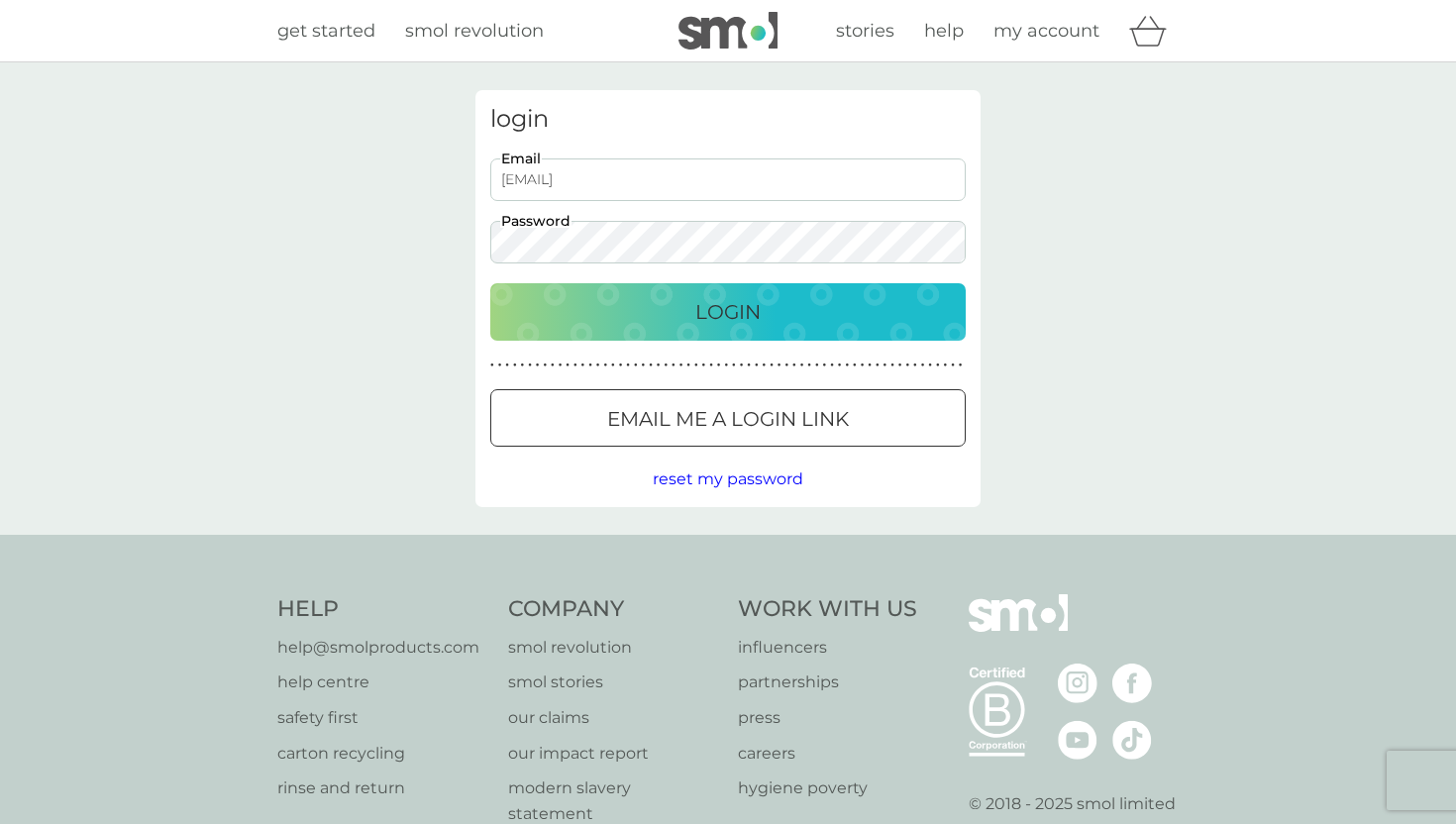 click on "Login" at bounding box center [728, 312] 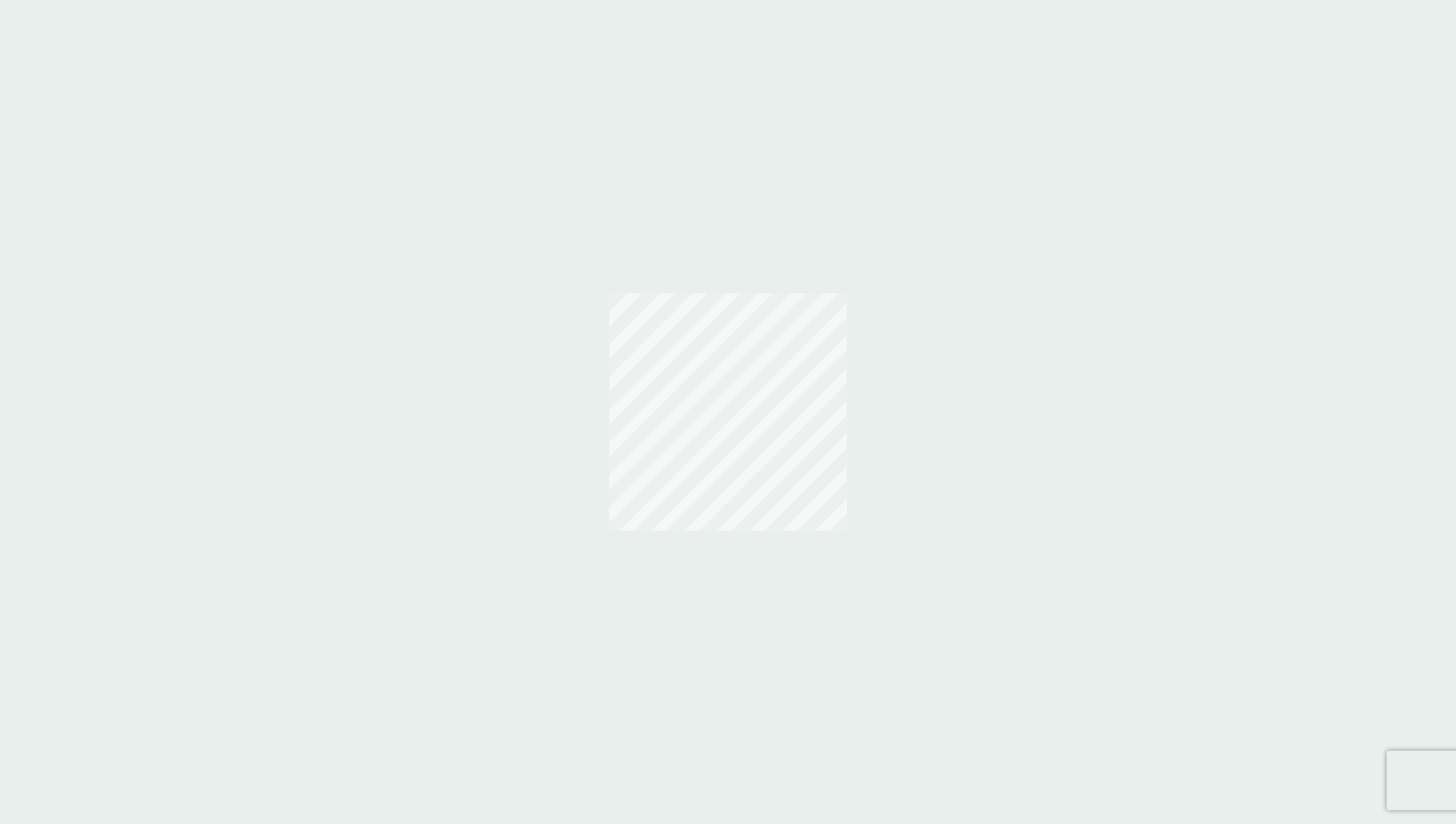 scroll, scrollTop: 0, scrollLeft: 0, axis: both 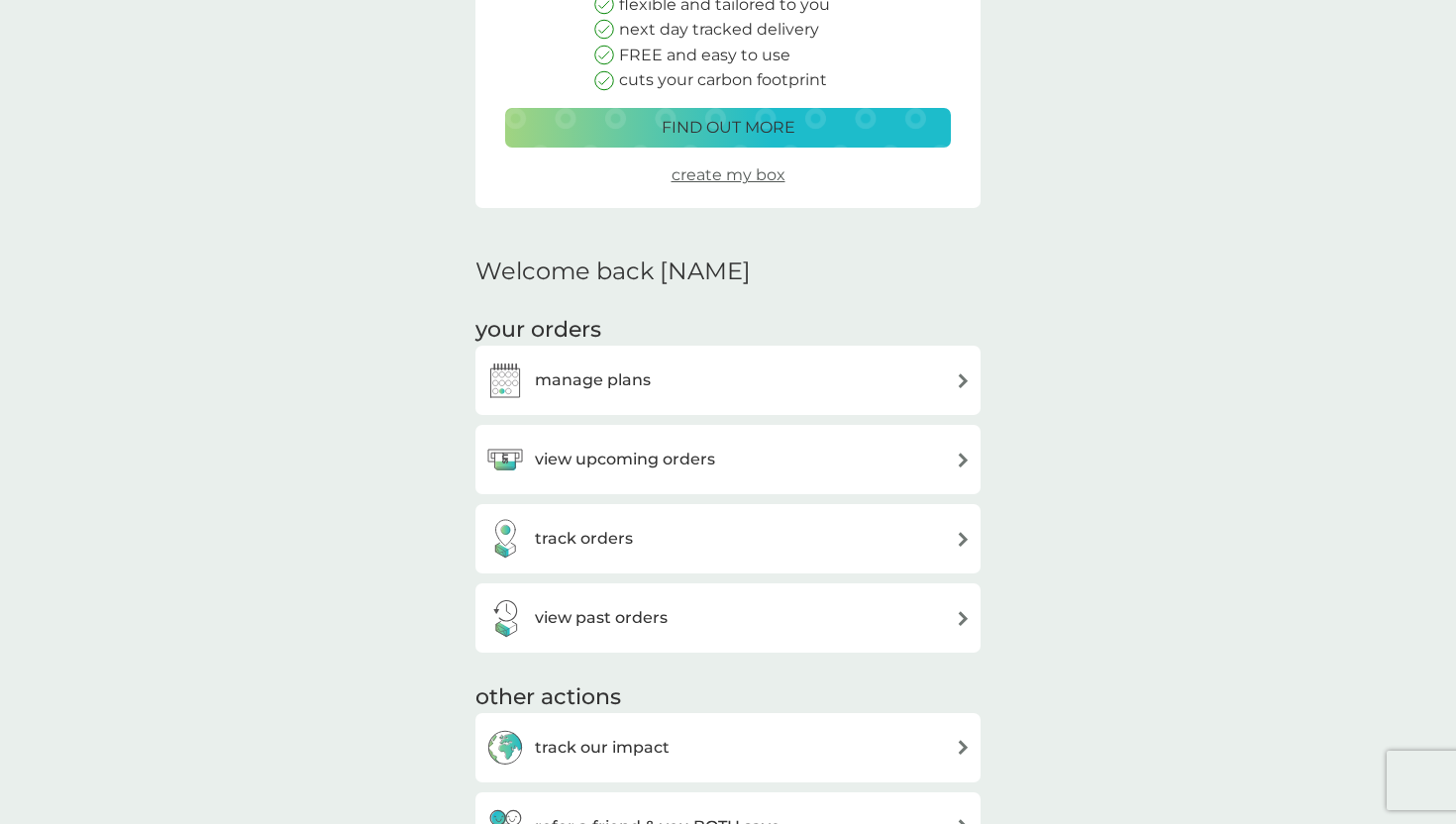 click on "view upcoming orders" at bounding box center (625, 460) 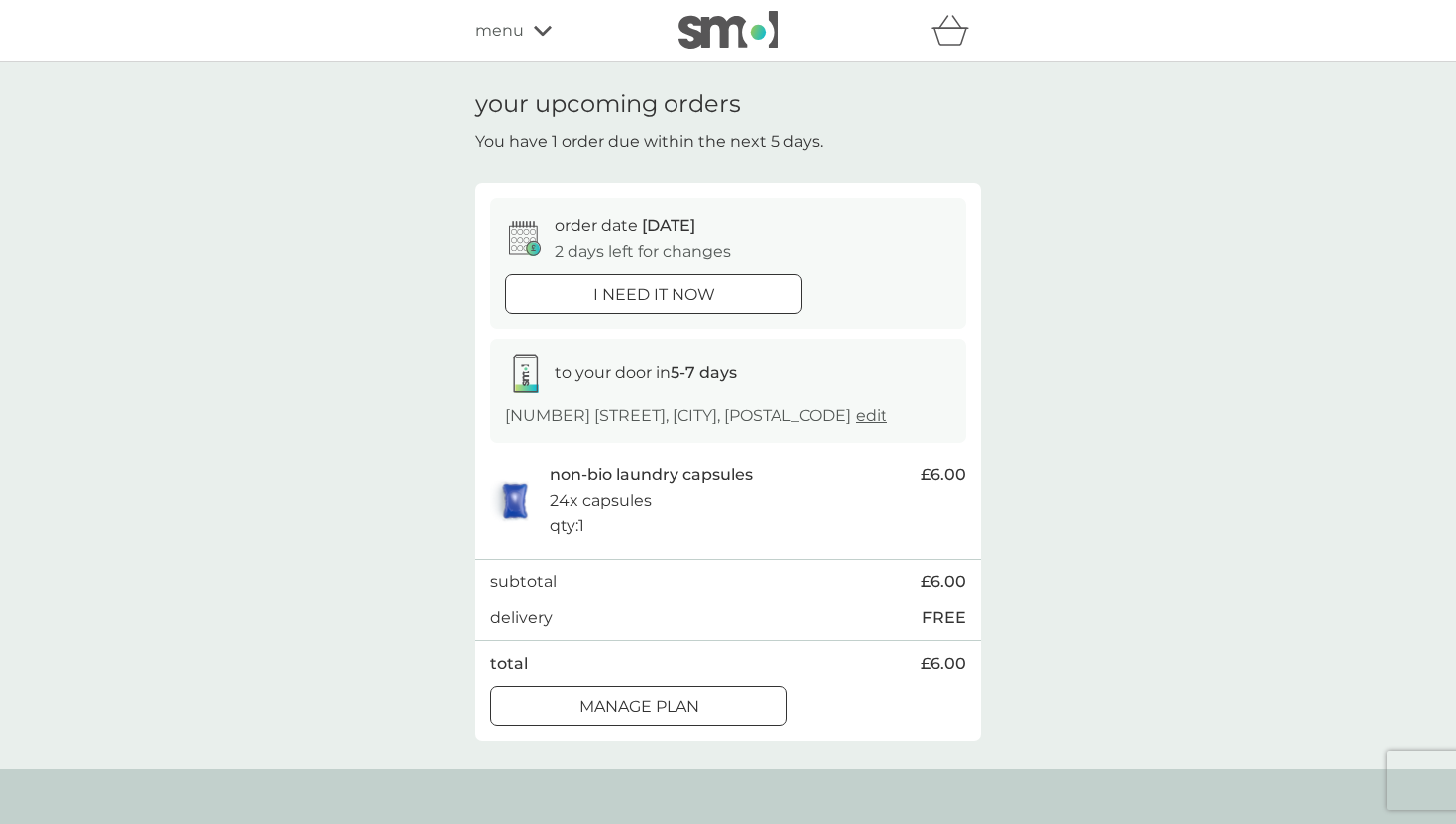 click on "i need it now" at bounding box center (654, 295) 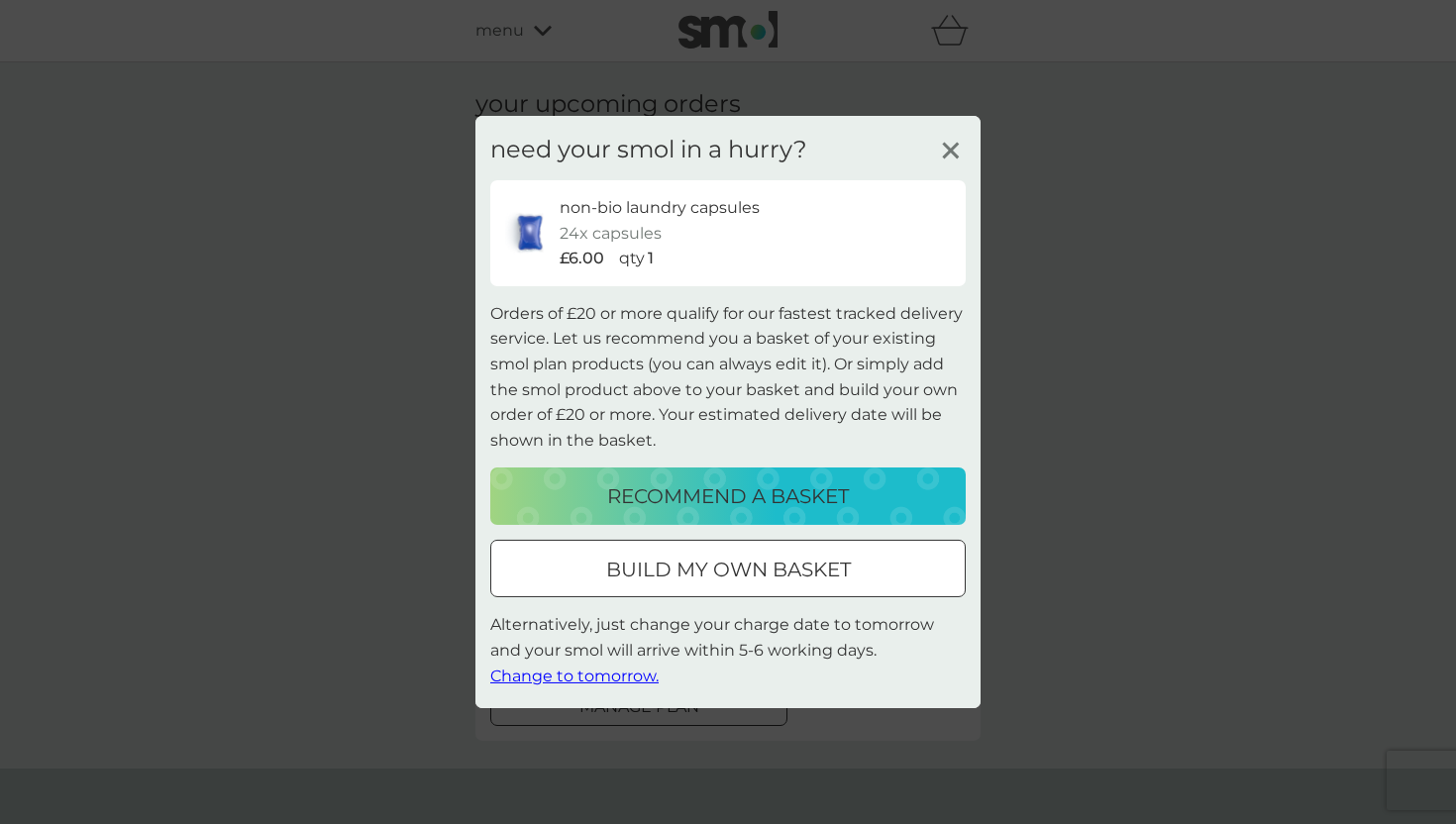 click on "build my own basket" at bounding box center (728, 569) 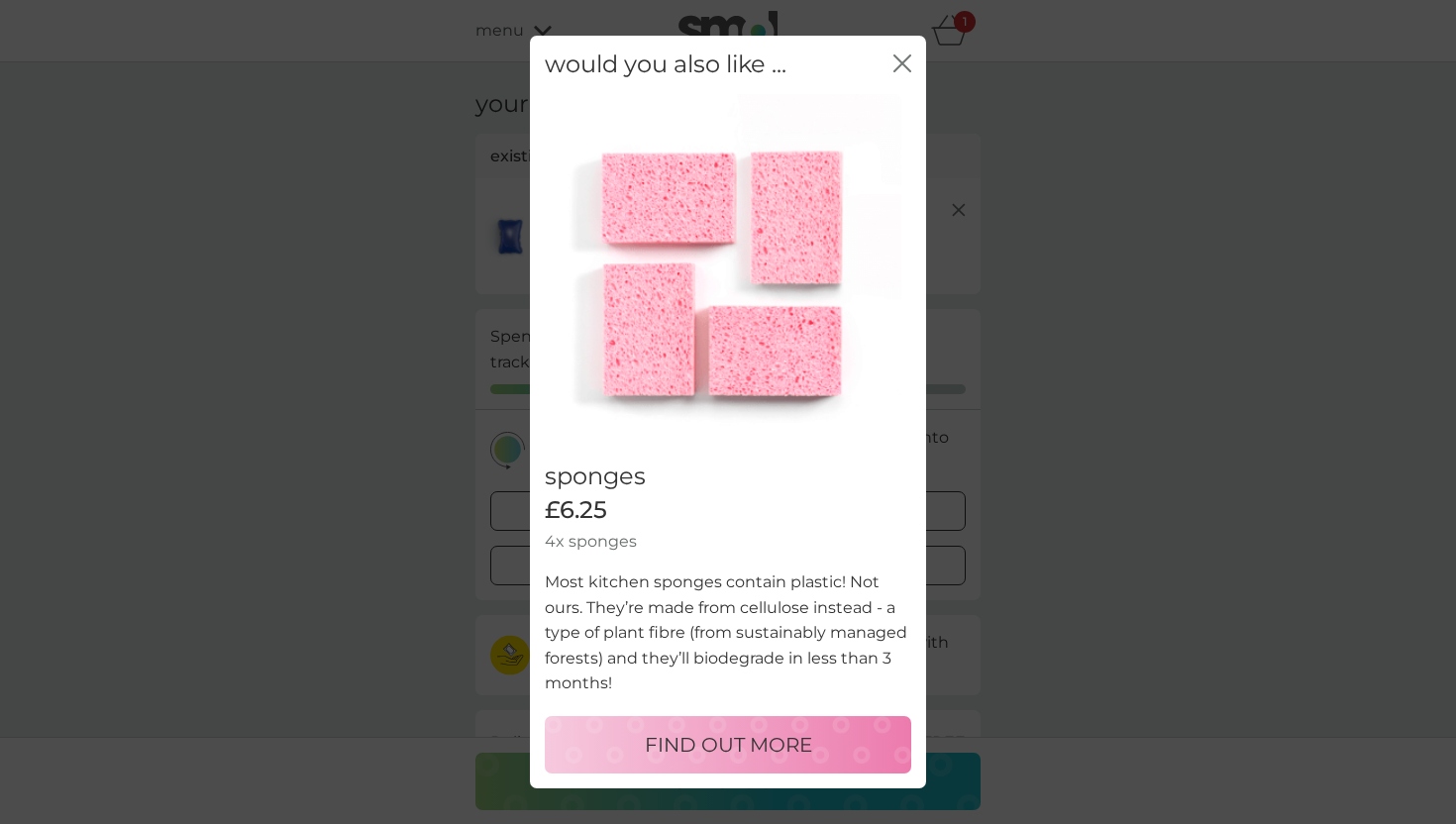 click 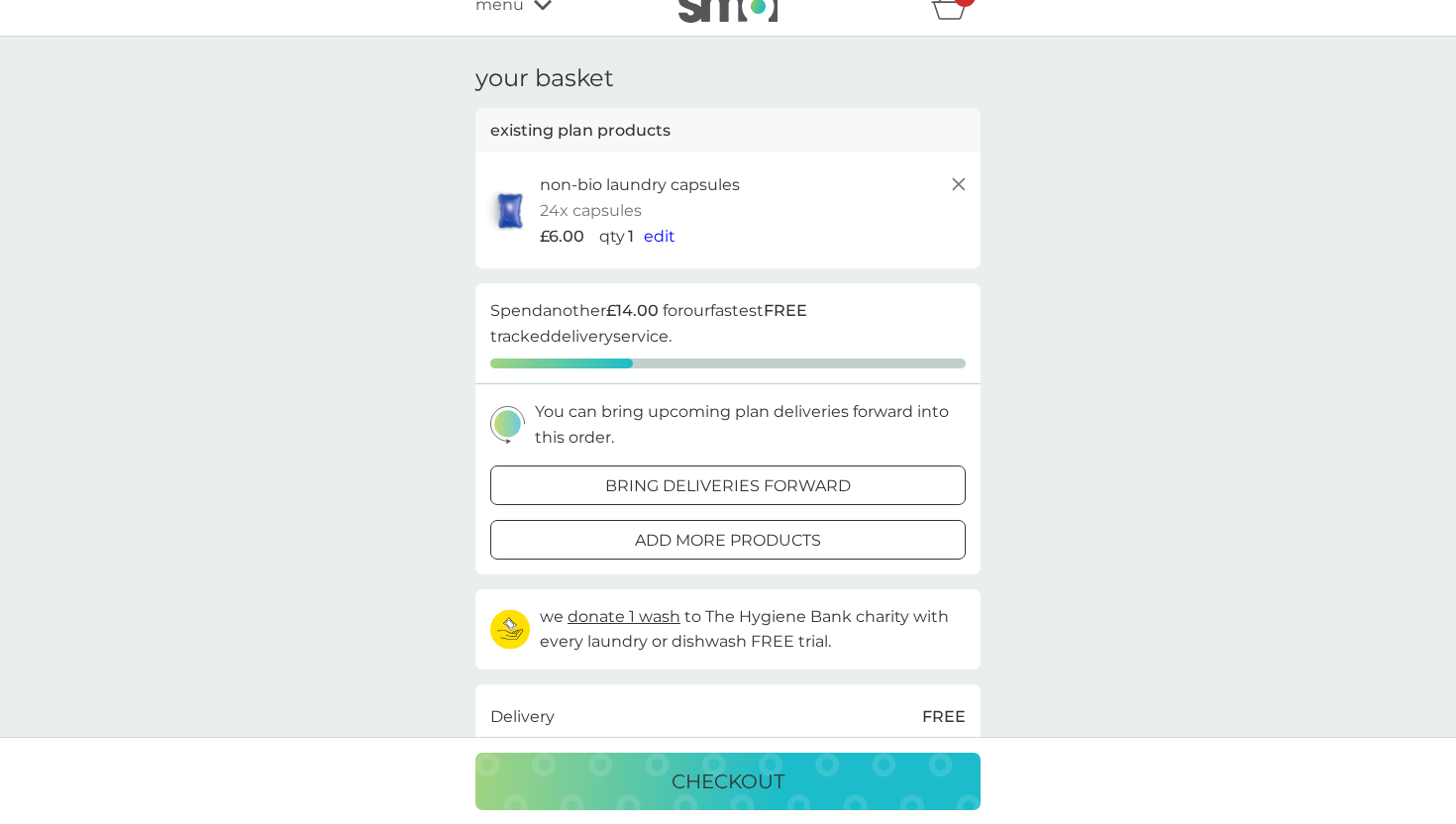 scroll, scrollTop: 25, scrollLeft: 0, axis: vertical 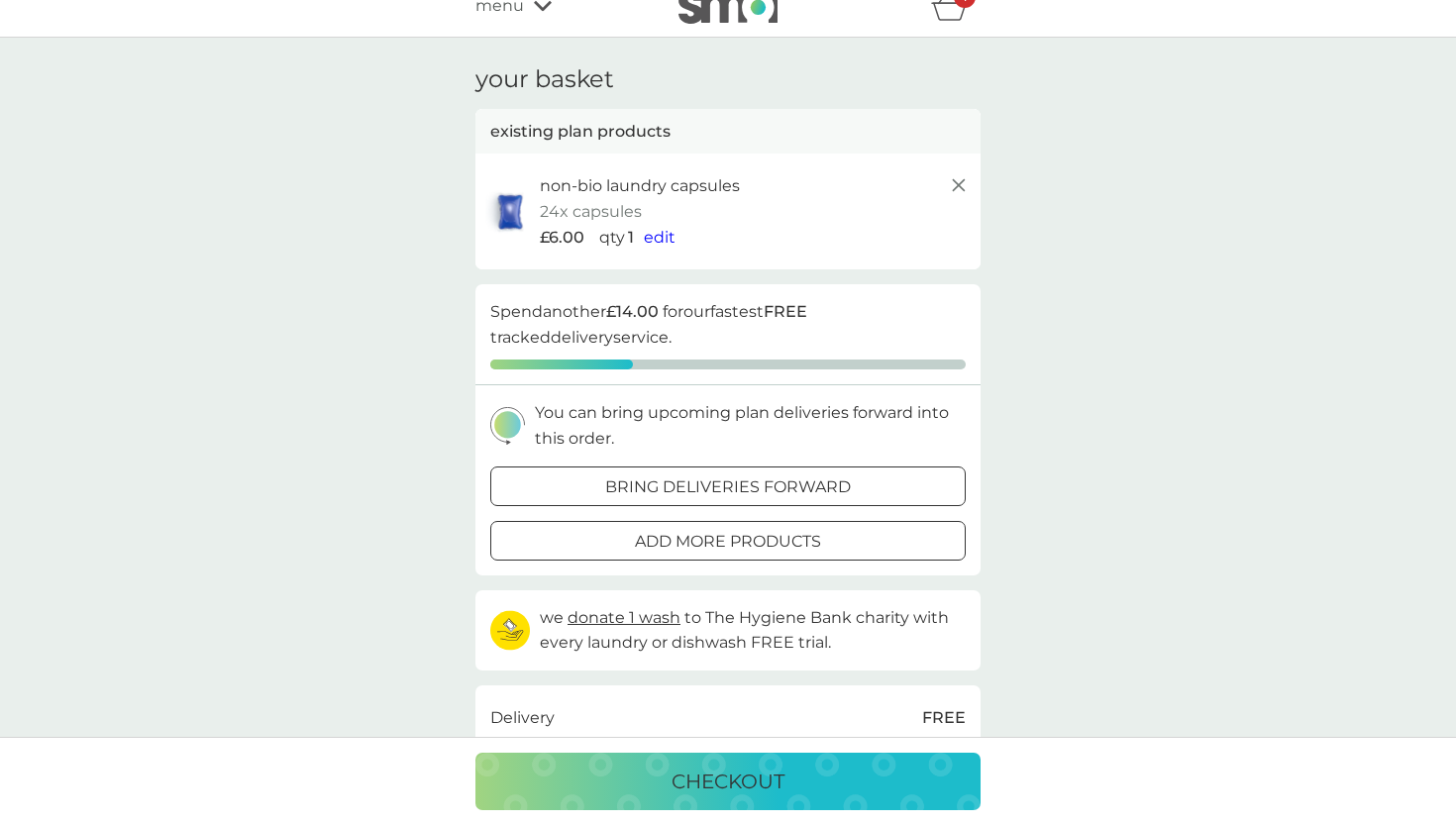 click at bounding box center (728, 541) 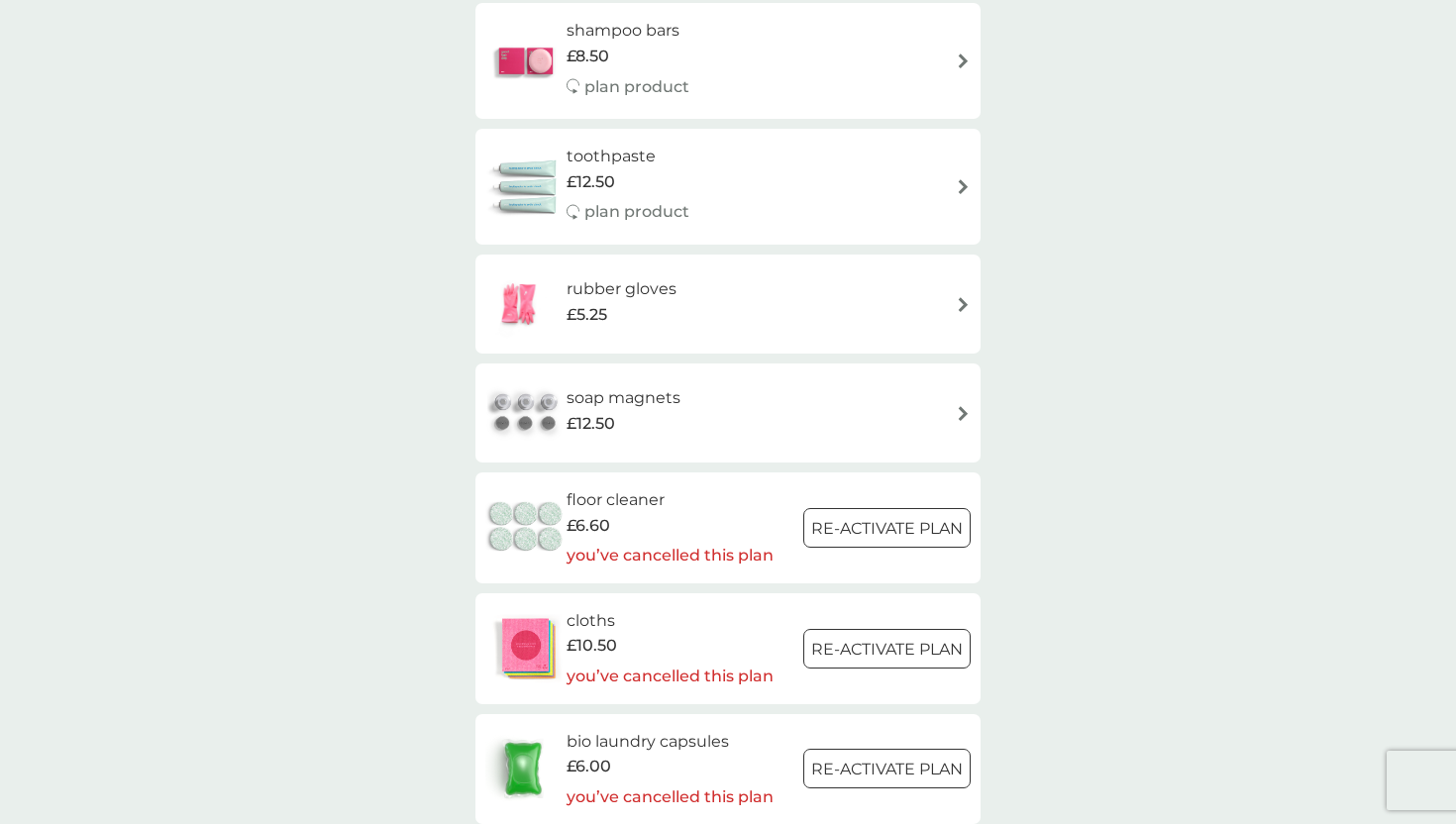 scroll, scrollTop: 1532, scrollLeft: 0, axis: vertical 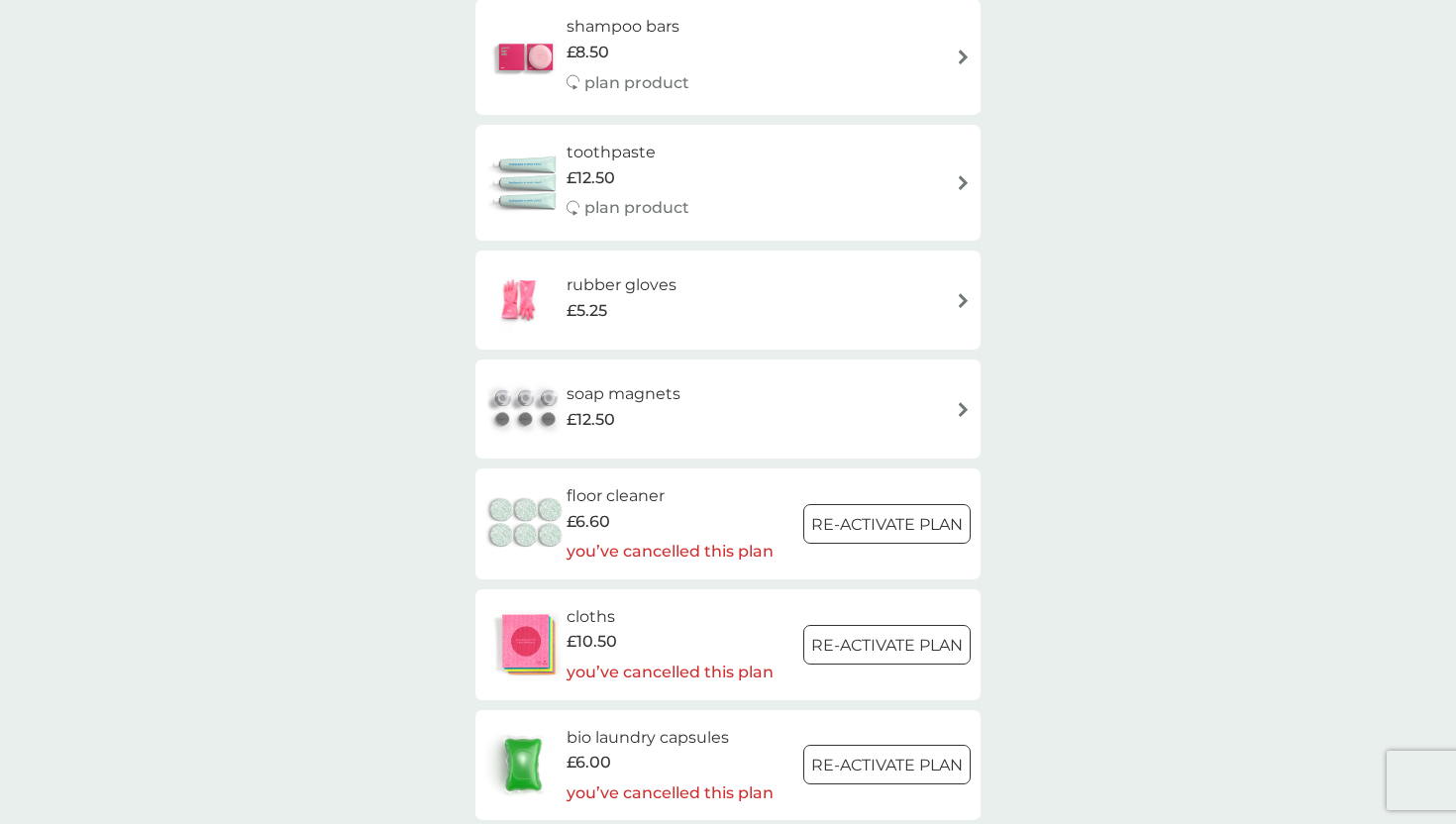 click at bounding box center (887, 524) 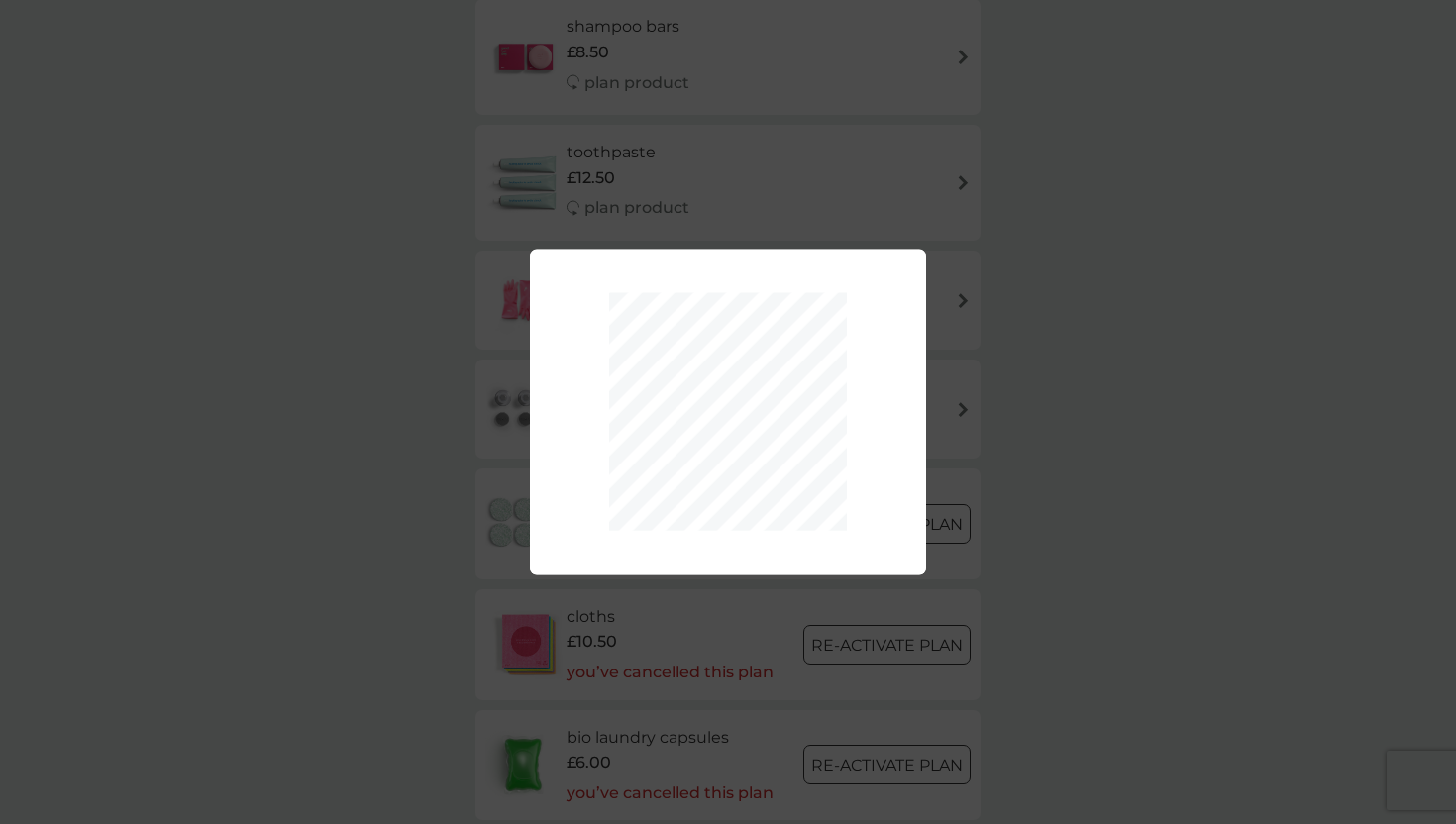 scroll, scrollTop: 0, scrollLeft: 0, axis: both 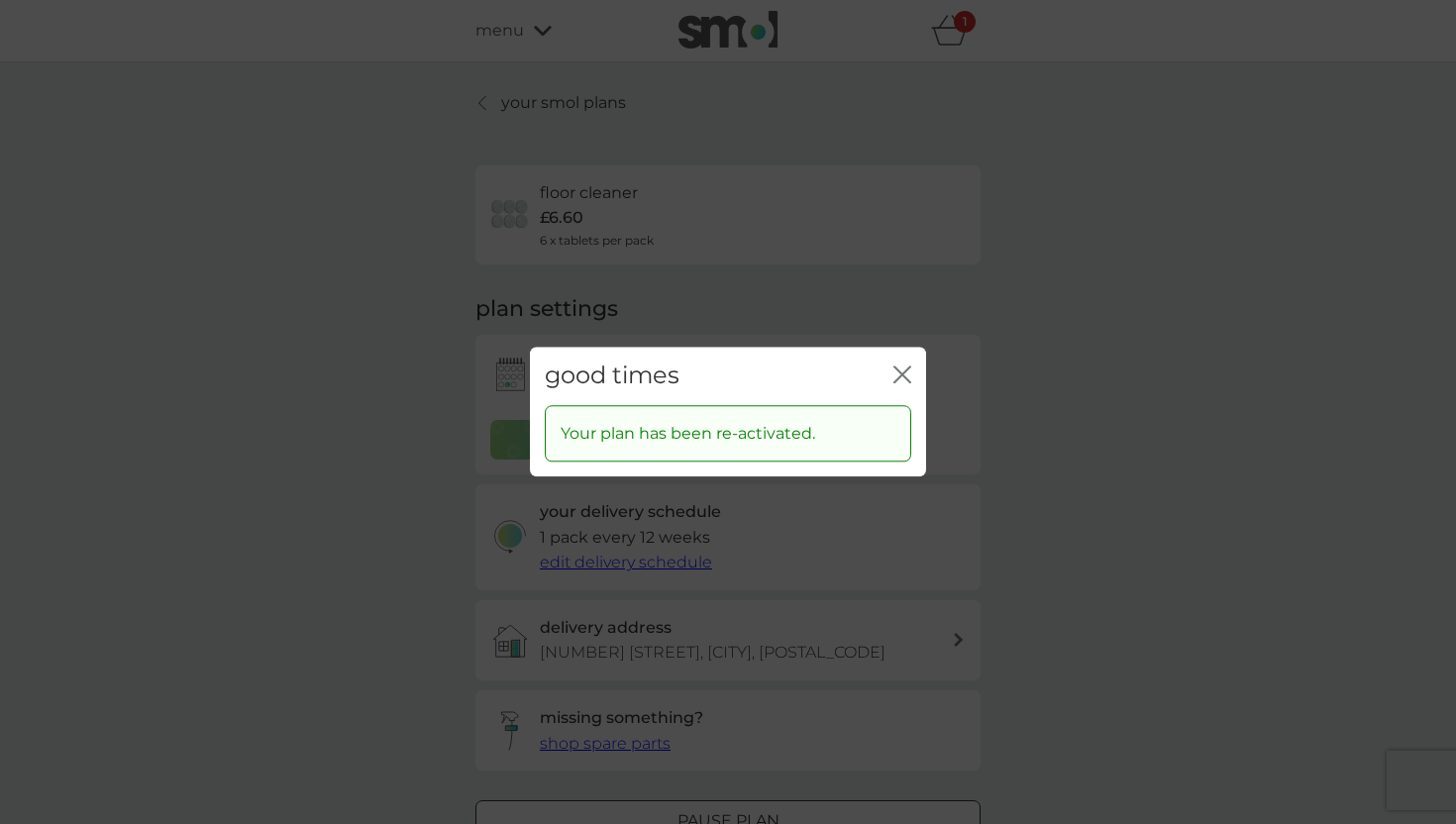 click 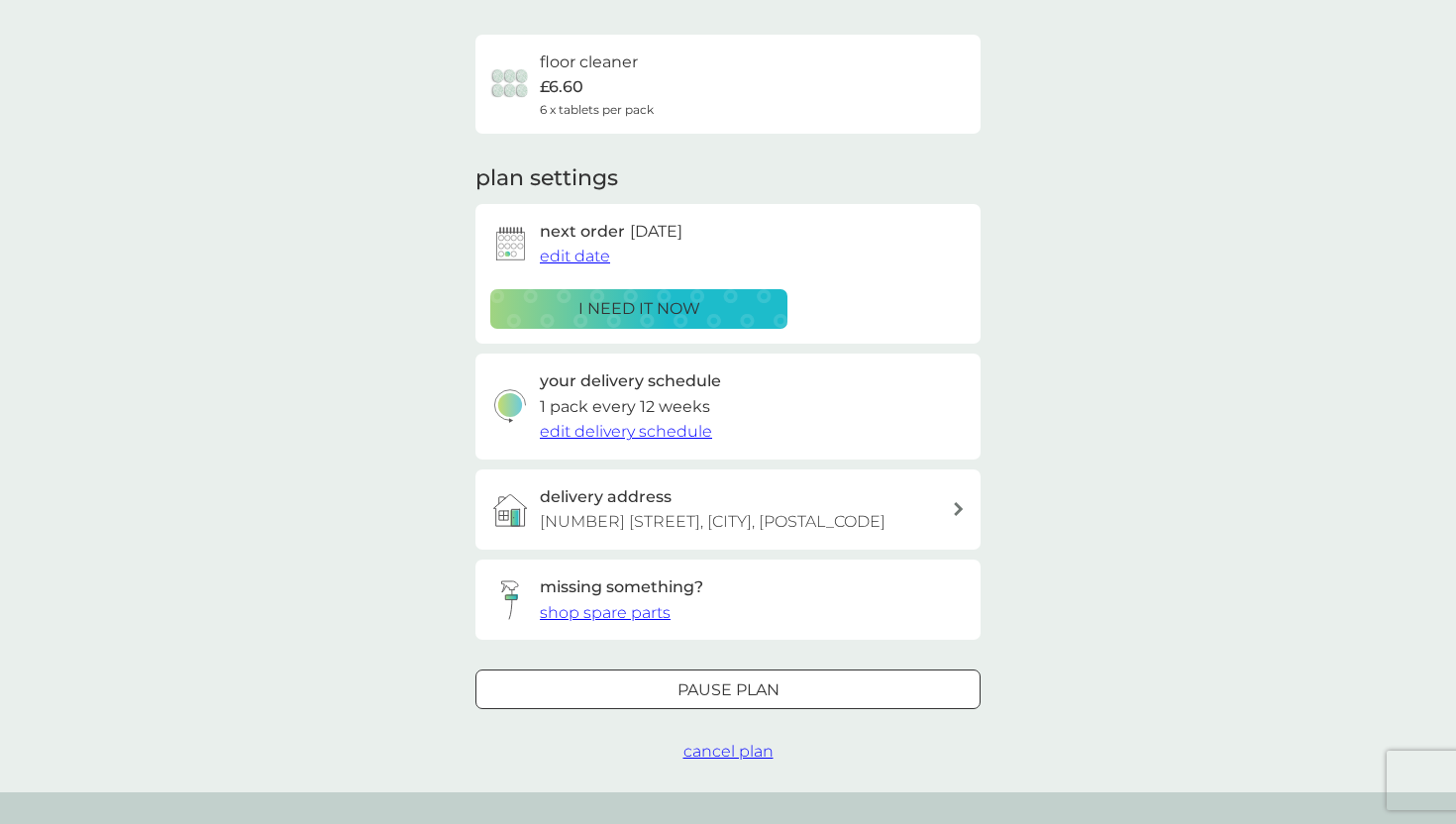 scroll, scrollTop: 127, scrollLeft: 0, axis: vertical 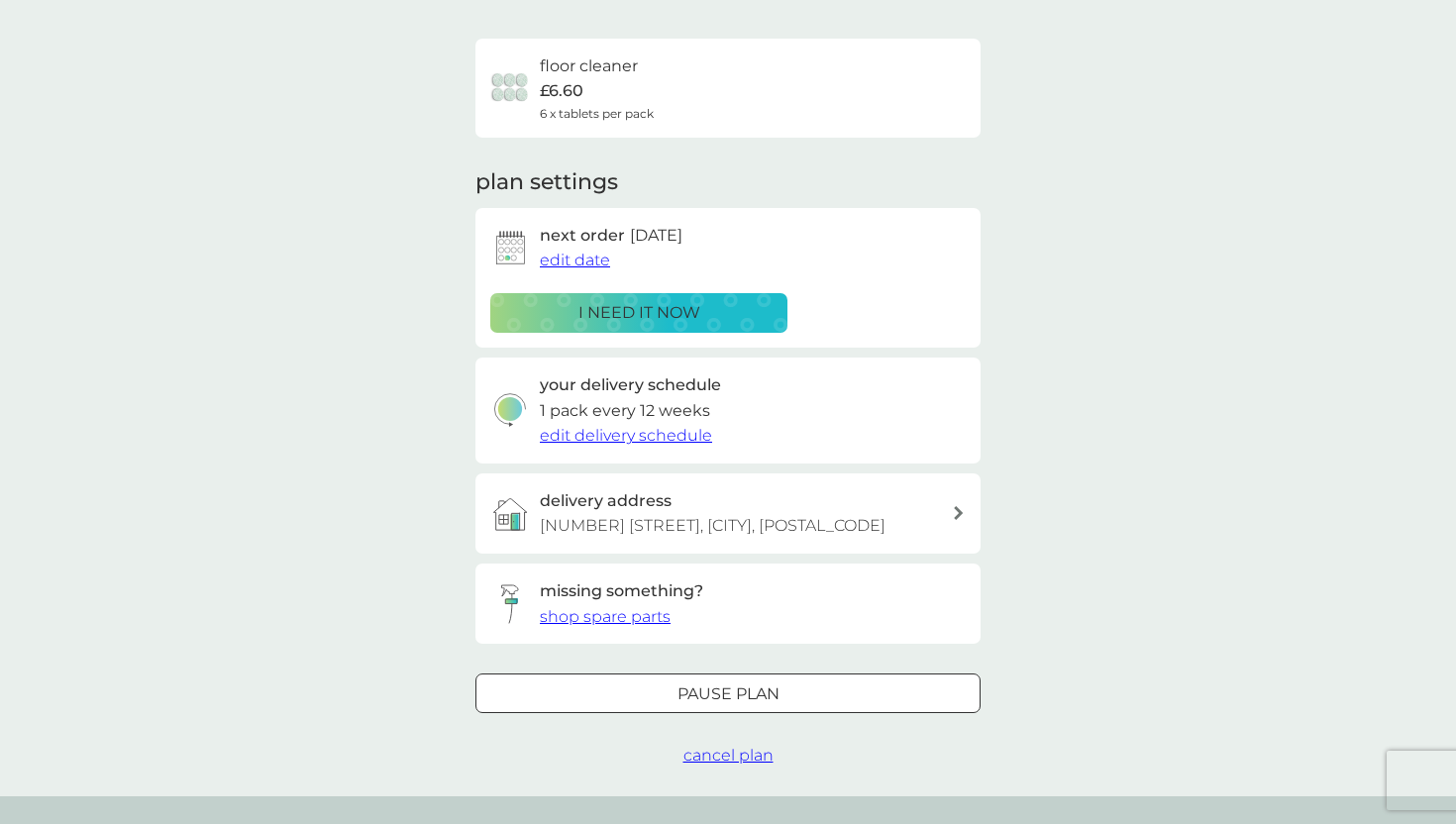 click on "edit delivery schedule" at bounding box center [626, 435] 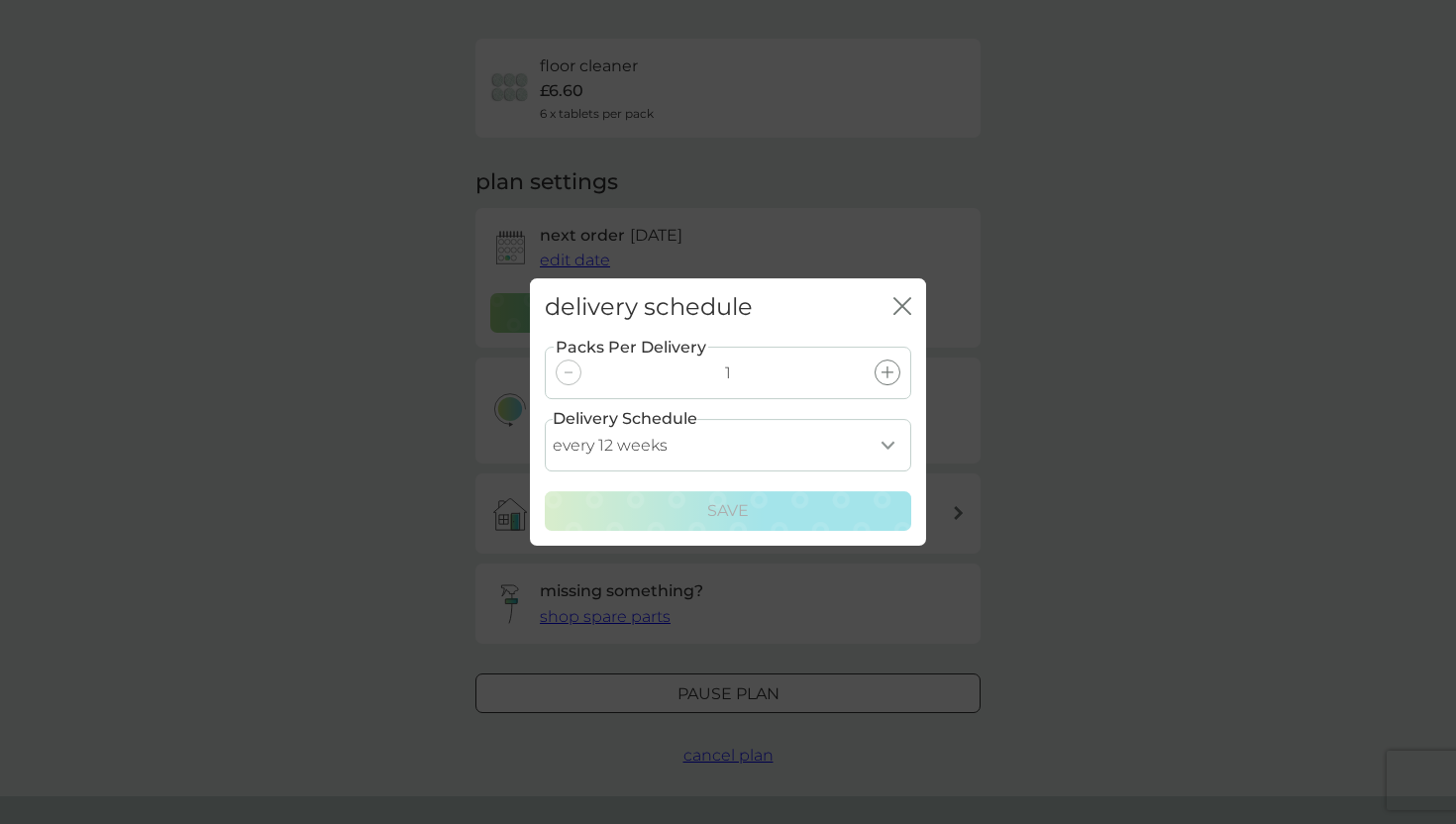 click on "every 1 week every 2 weeks every 3 weeks every 4 weeks every 5 weeks every 6 weeks every 7 weeks every 8 weeks every 9 weeks every 10 weeks every 11 weeks every 12 weeks every 13 weeks every 14 weeks every 15 weeks every 16 weeks every 17 weeks every 18 weeks every 19 weeks every 20 weeks every 21 weeks every 22 weeks every 23 weeks every 24 weeks every 25 weeks every 26 weeks" at bounding box center (728, 445) 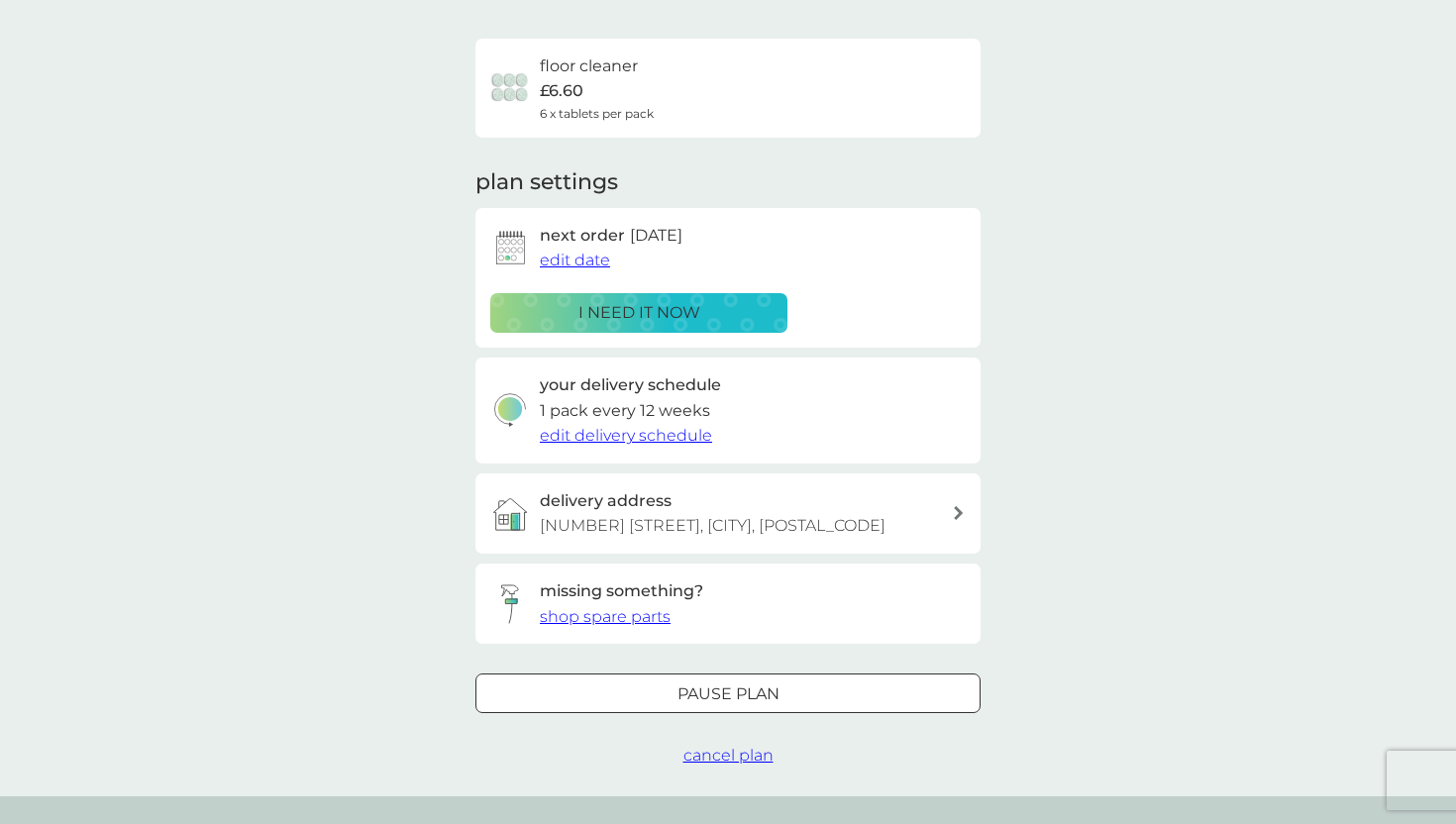 click on "i need it now" at bounding box center (639, 313) 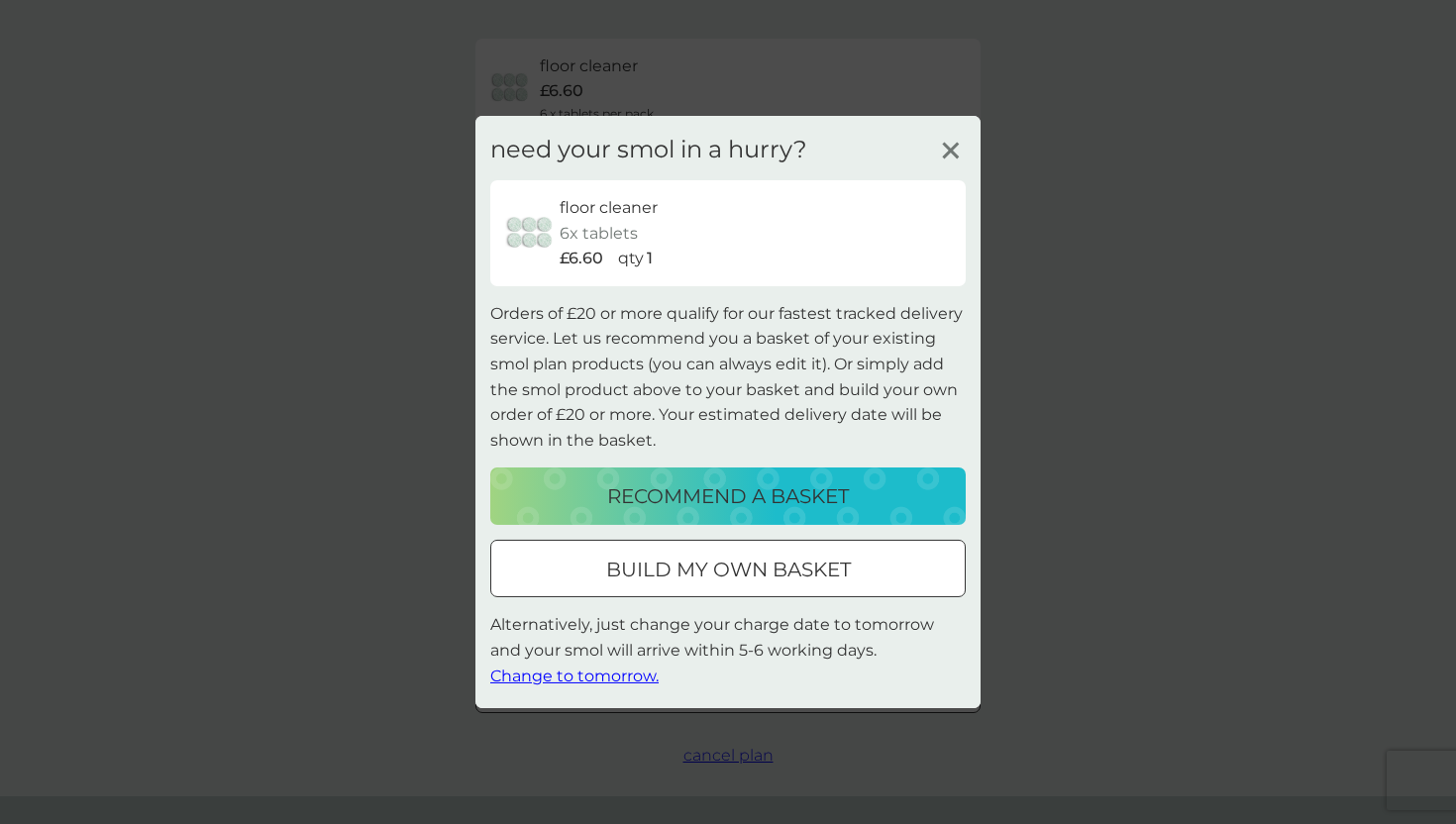 click at bounding box center (728, 569) 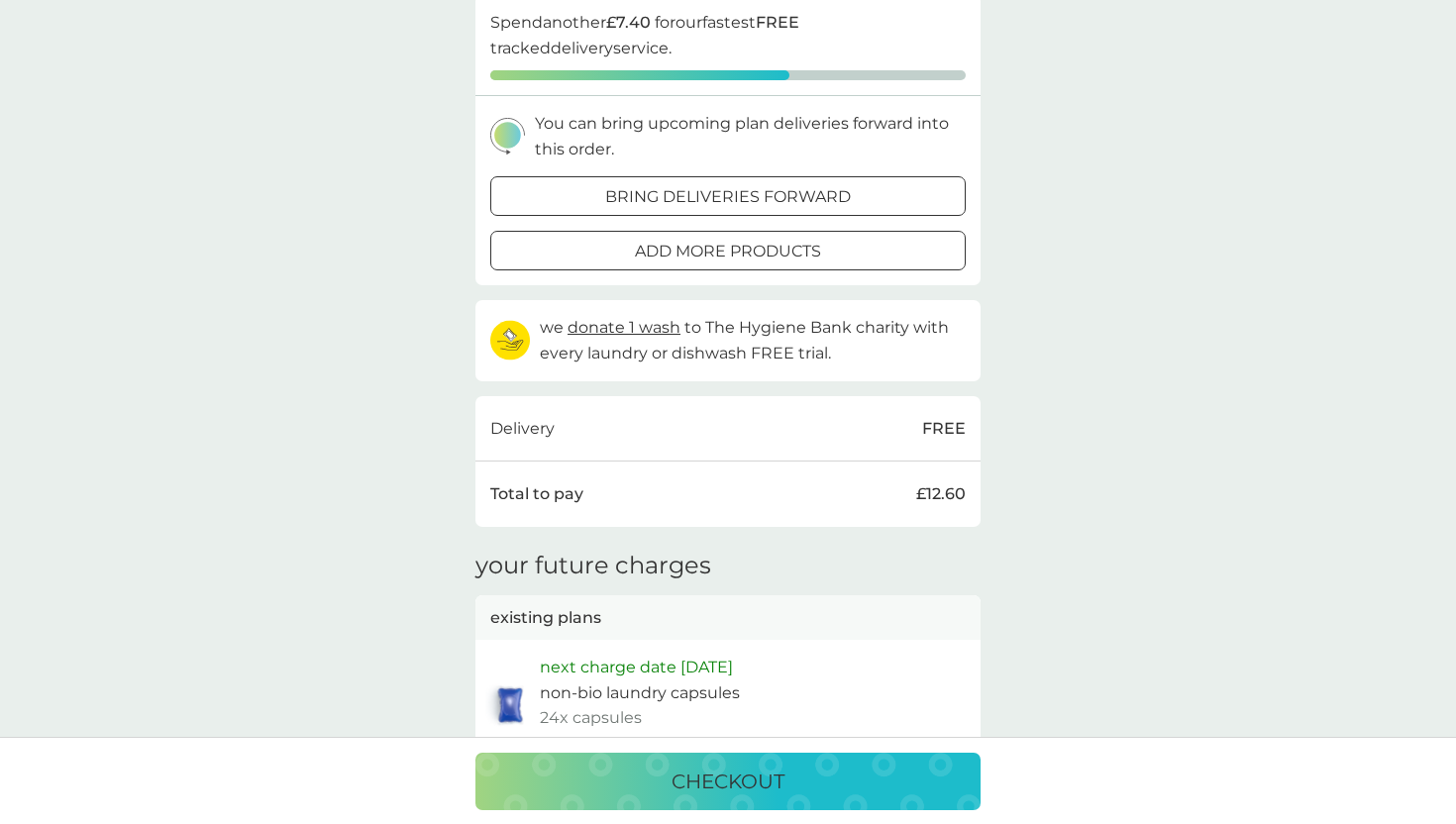 scroll, scrollTop: 419, scrollLeft: 0, axis: vertical 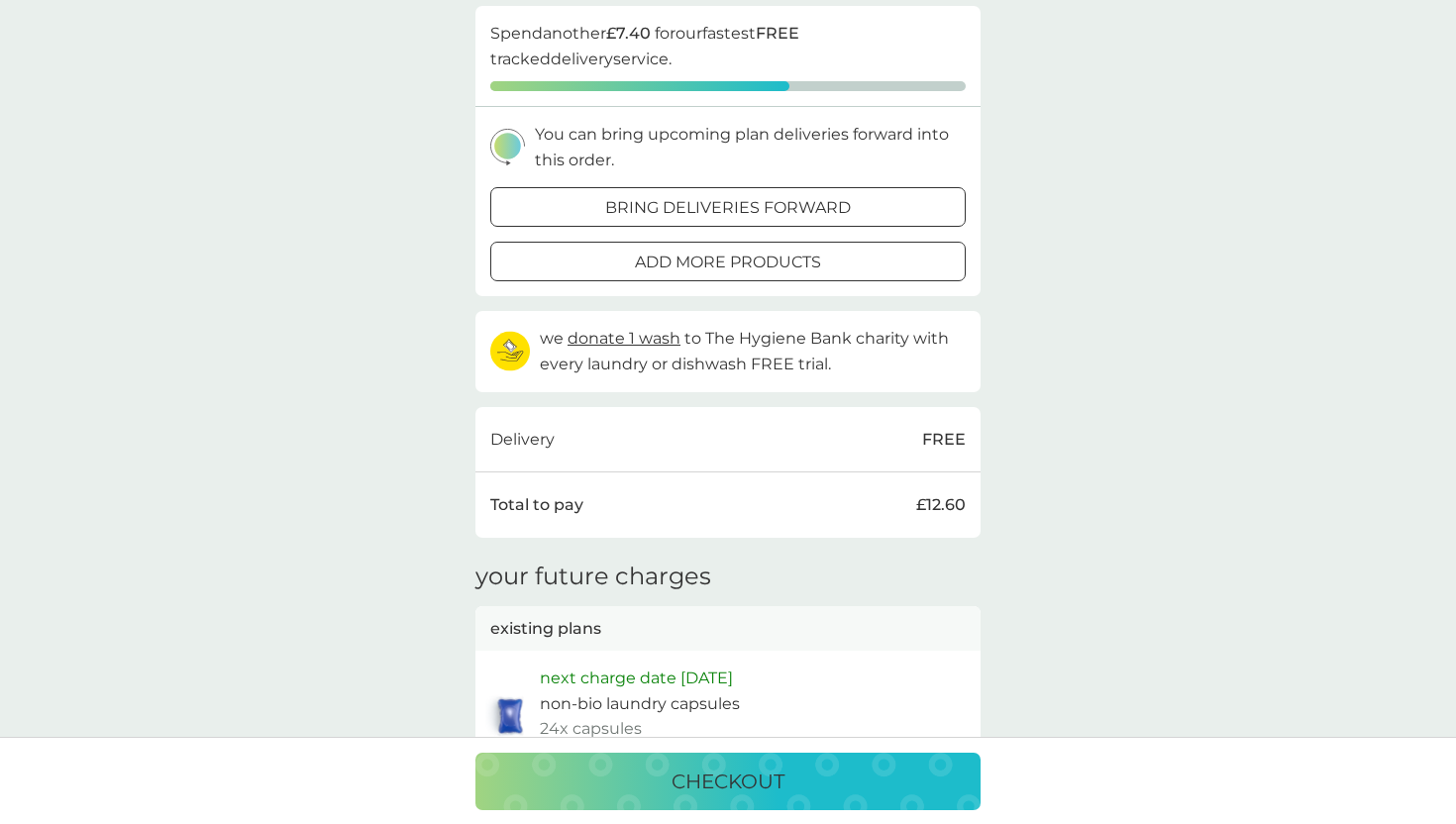 click on "add more products" at bounding box center [728, 261] 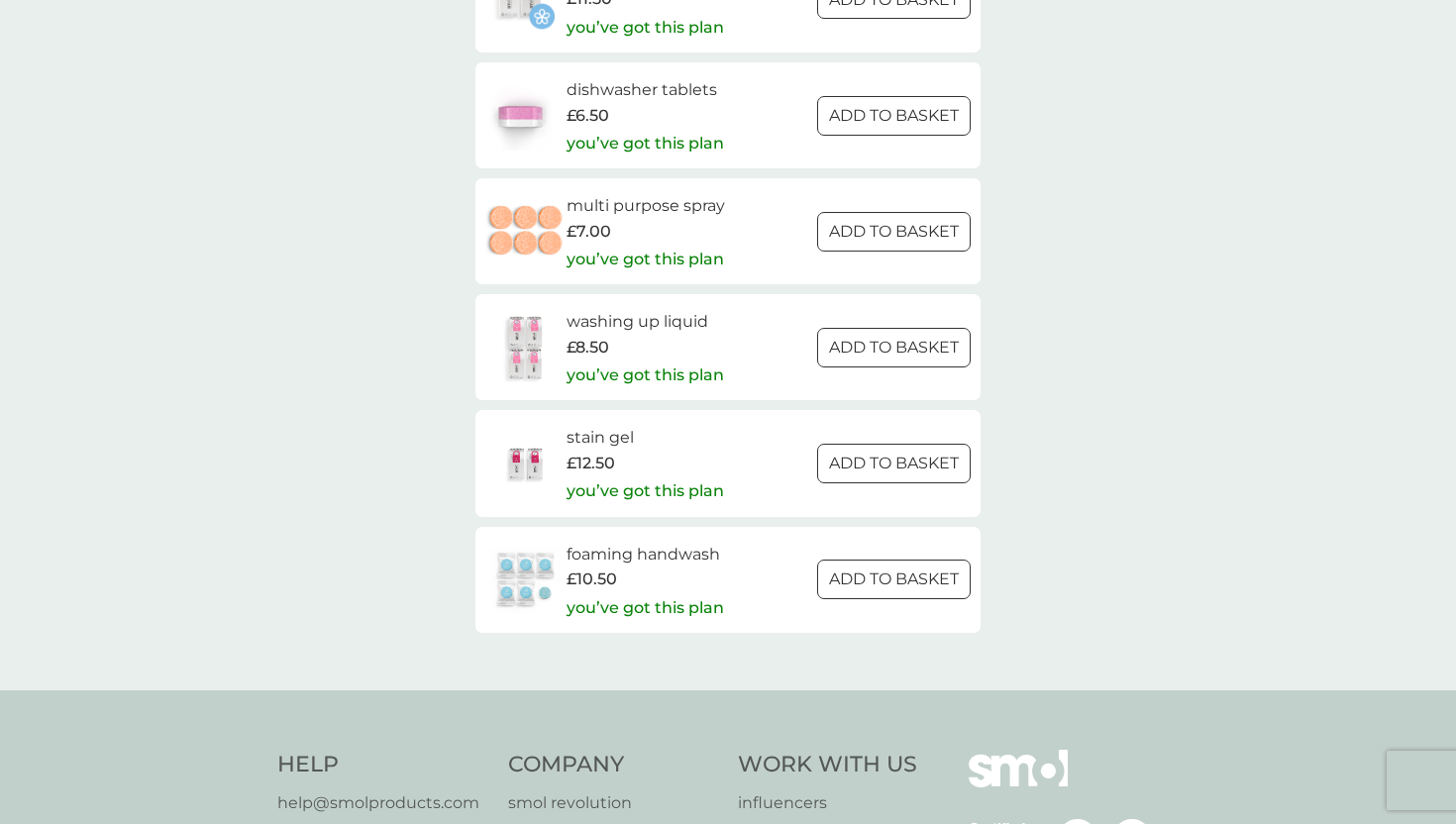 scroll, scrollTop: 2649, scrollLeft: 0, axis: vertical 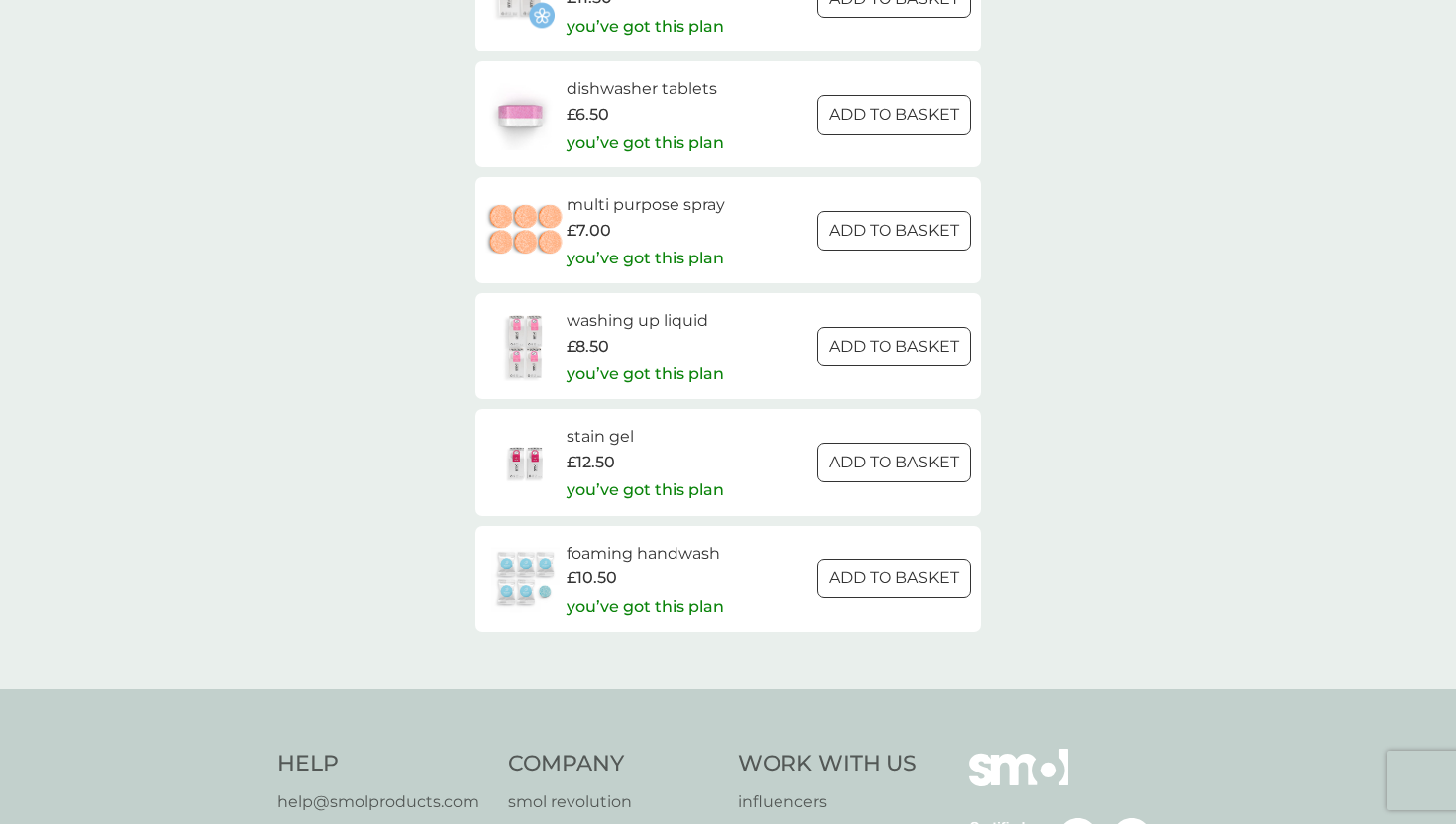 click on "foaming handwash" at bounding box center [645, 554] 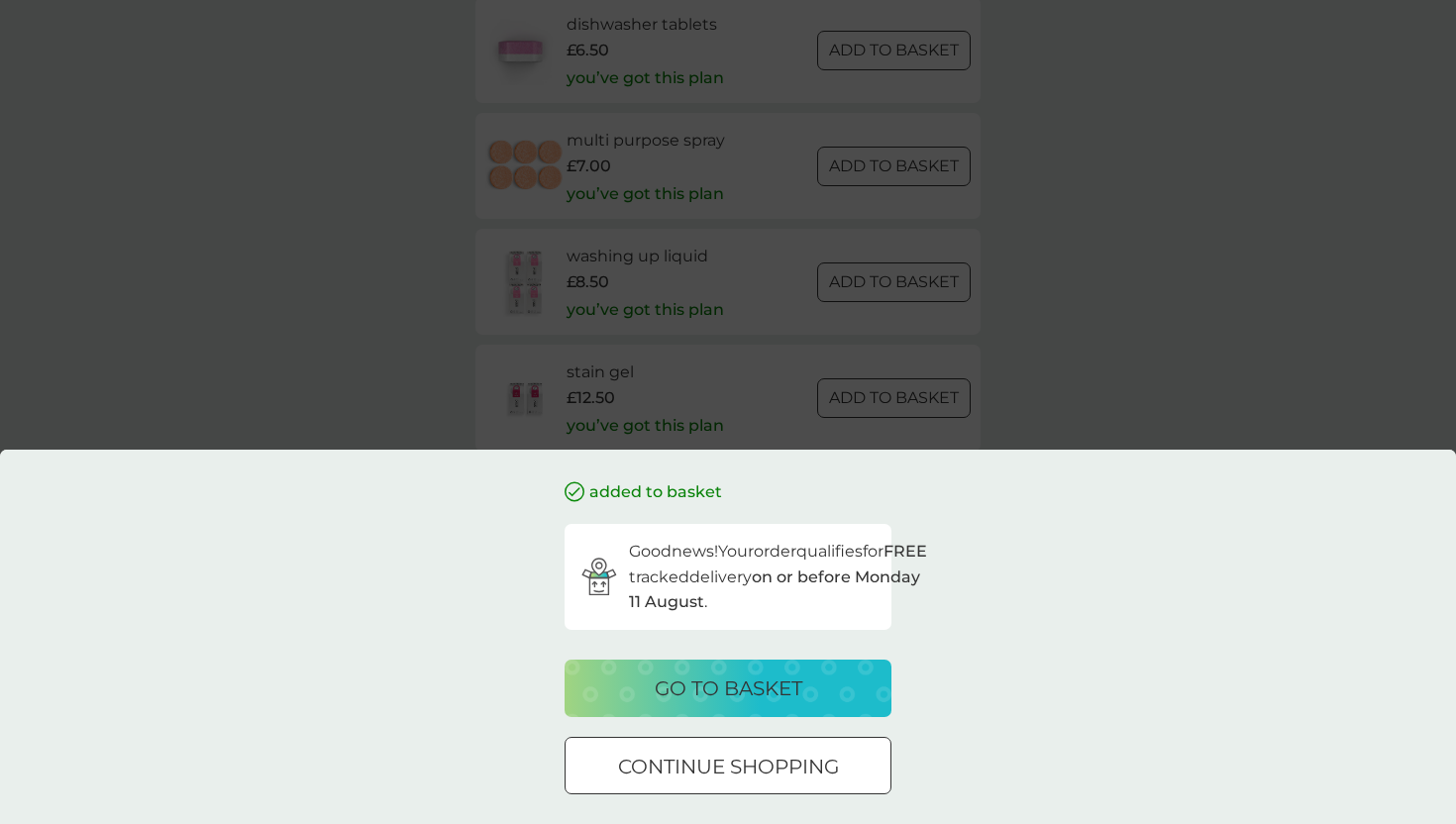 scroll, scrollTop: 2719, scrollLeft: 0, axis: vertical 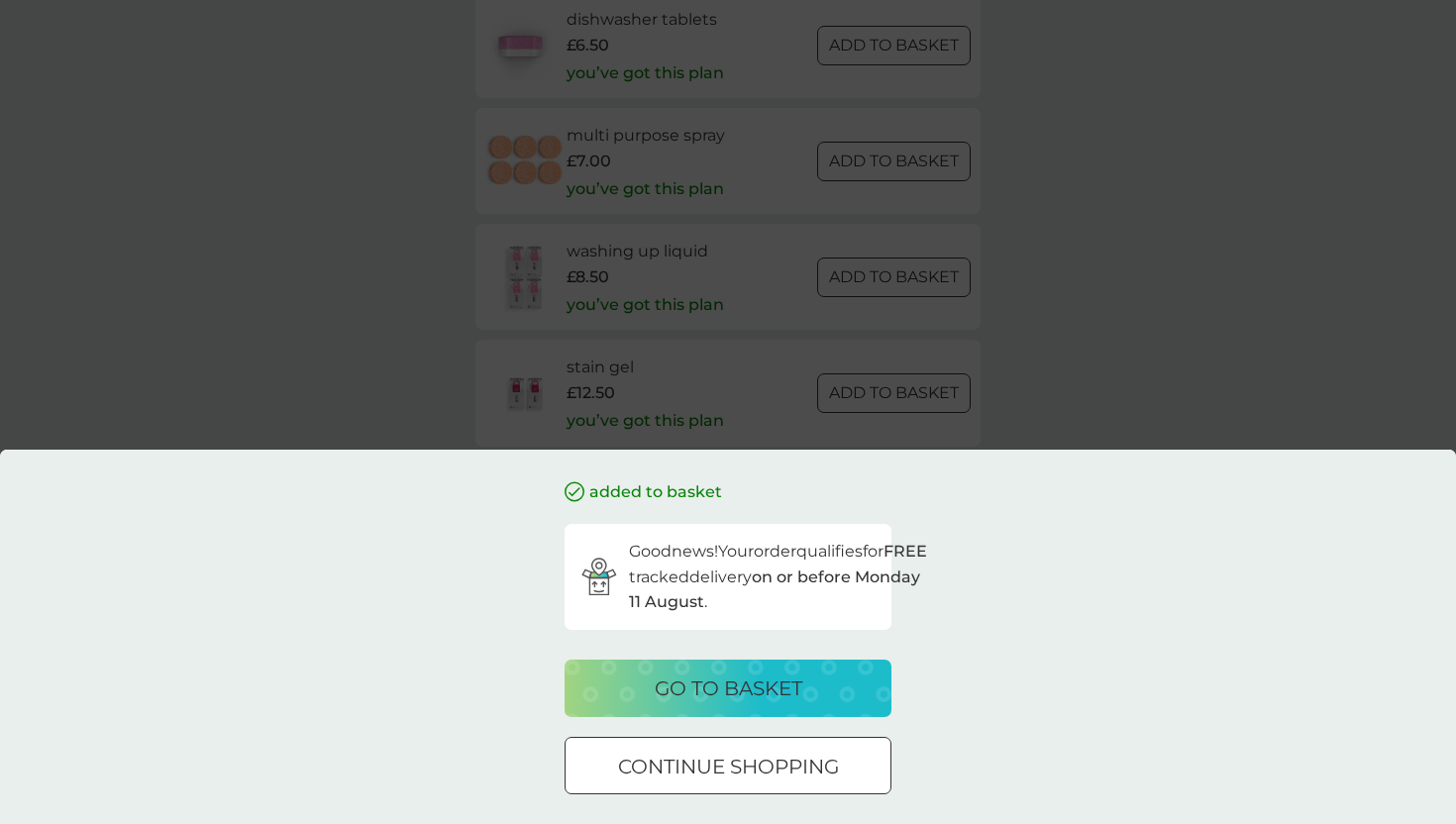 click on "go to basket" at bounding box center (728, 688) 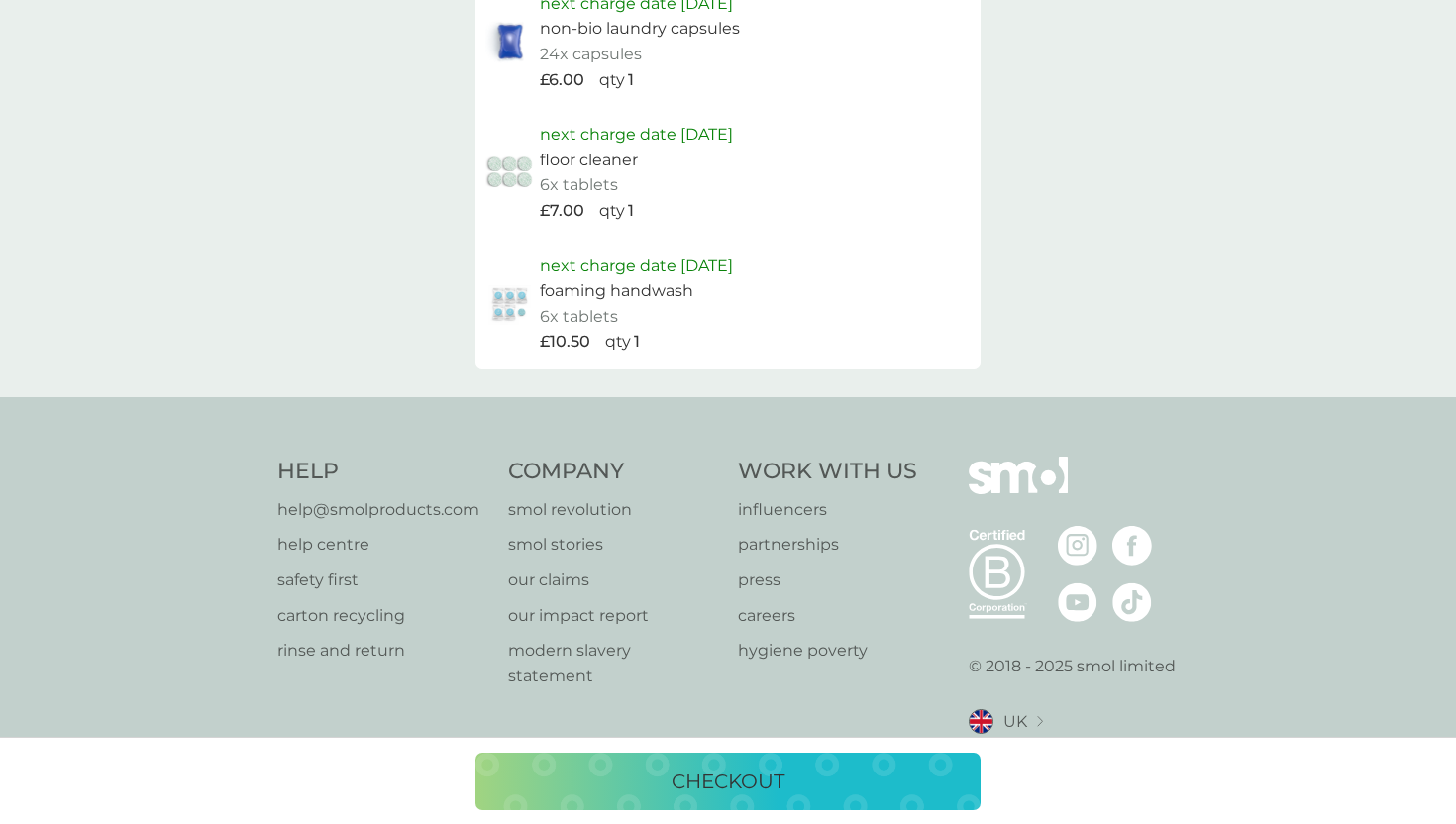 scroll, scrollTop: 1192, scrollLeft: 0, axis: vertical 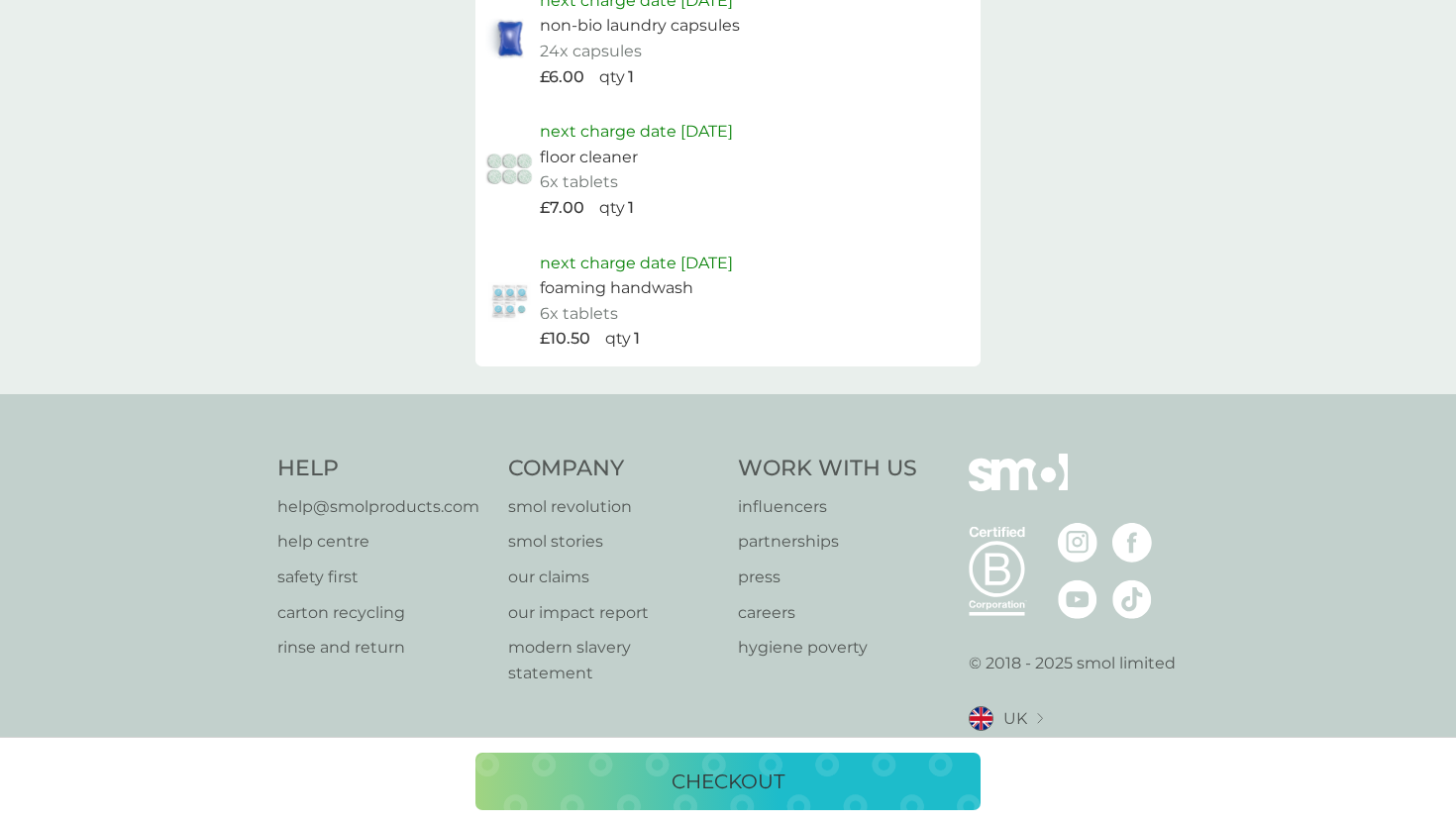 click on "checkout" at bounding box center (728, 781) 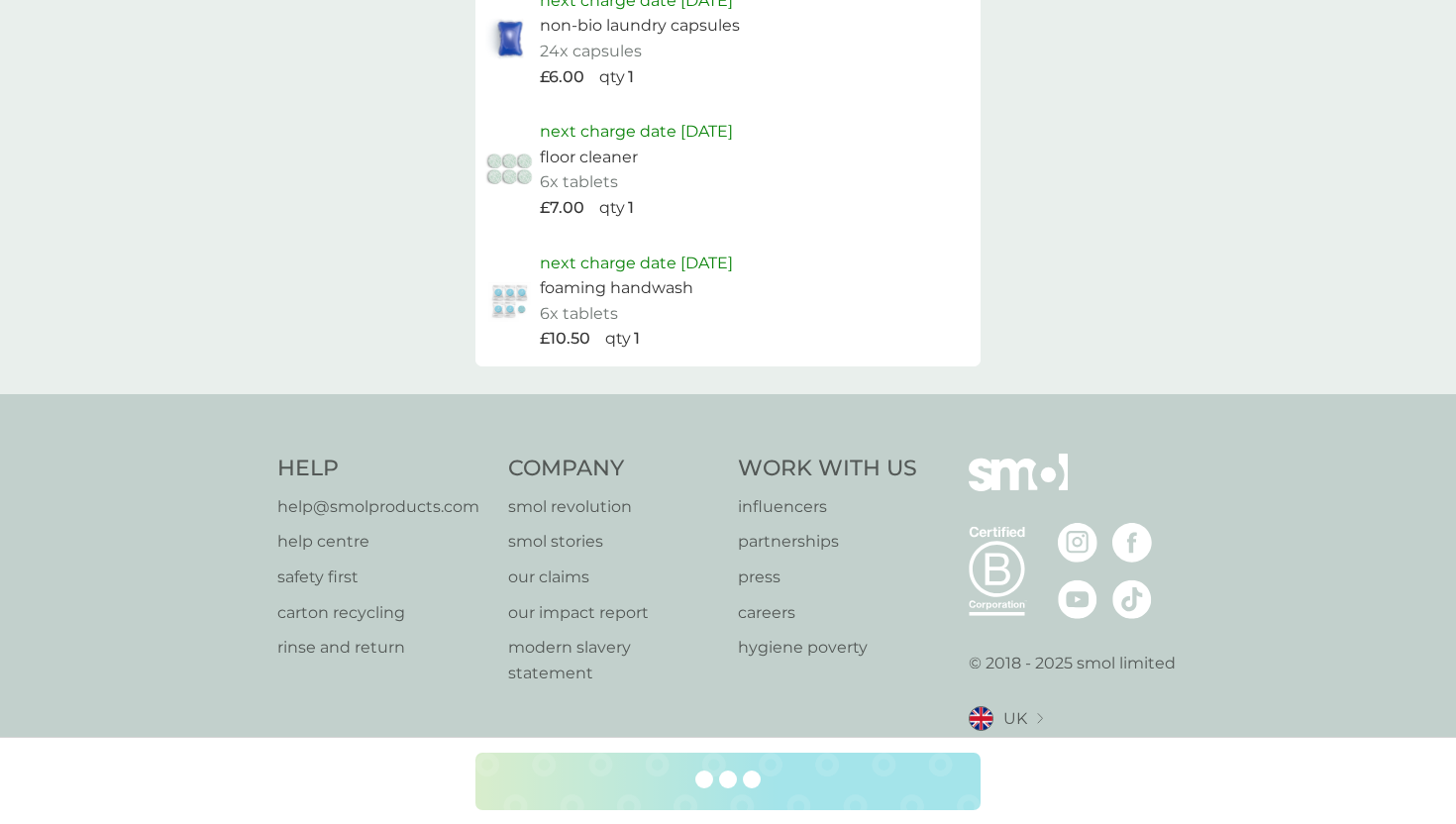 scroll, scrollTop: 0, scrollLeft: 0, axis: both 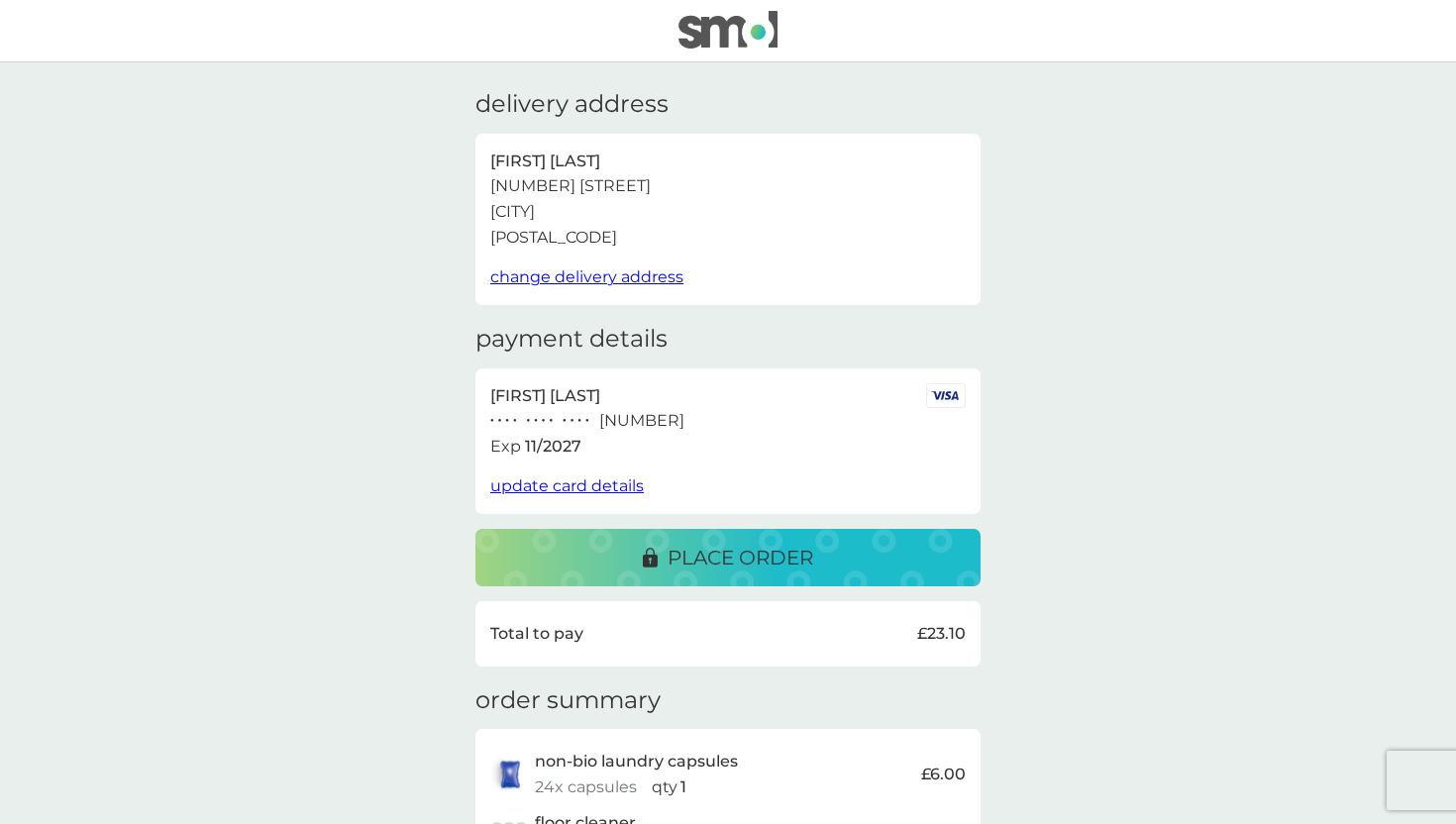 click on "place order" at bounding box center (740, 558) 